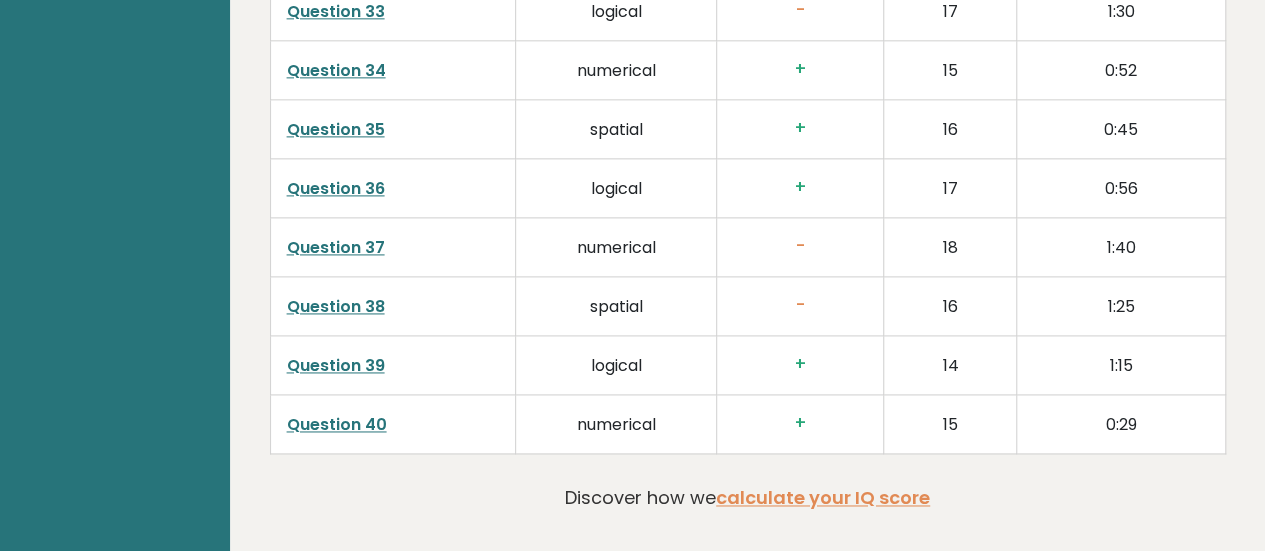 scroll, scrollTop: 5238, scrollLeft: 0, axis: vertical 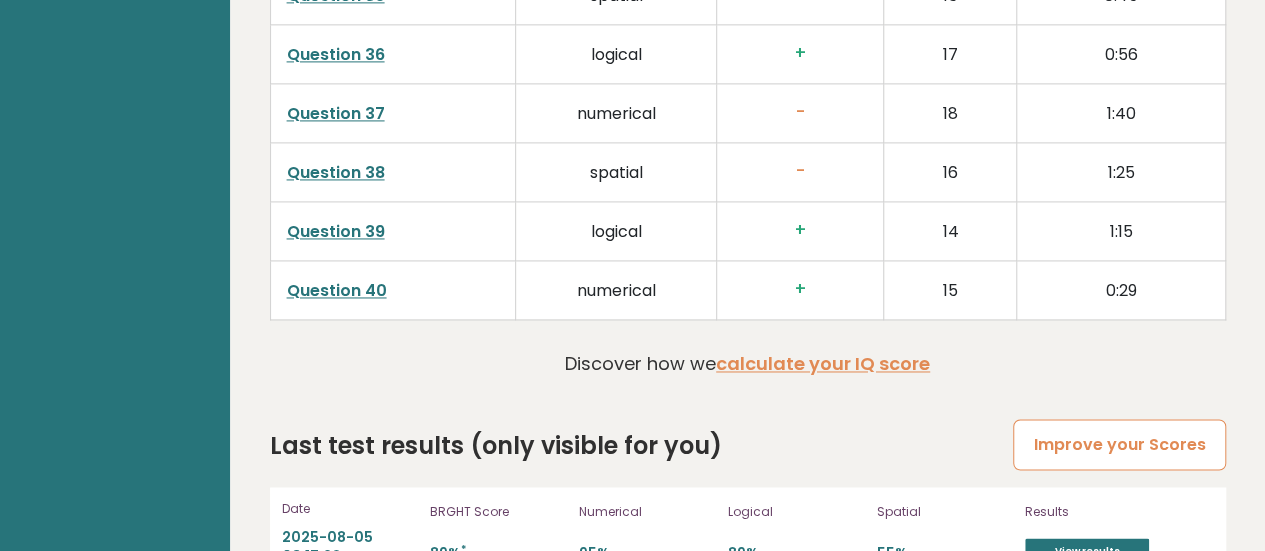 click on "Improve your Scores" at bounding box center (1119, 444) 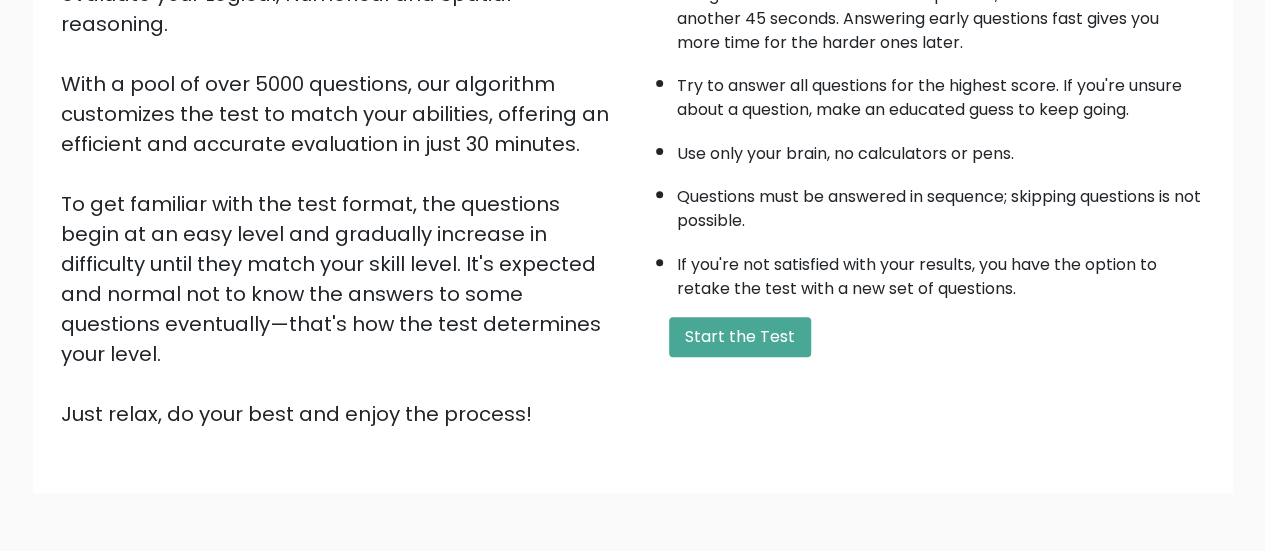 scroll, scrollTop: 298, scrollLeft: 0, axis: vertical 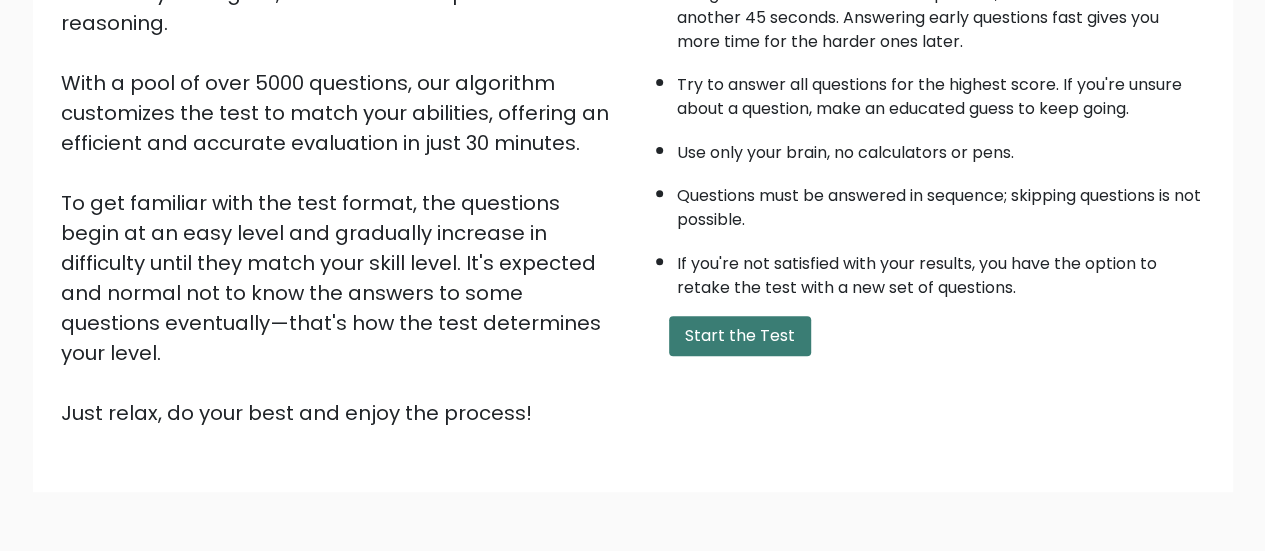 click on "Start the Test" at bounding box center [740, 336] 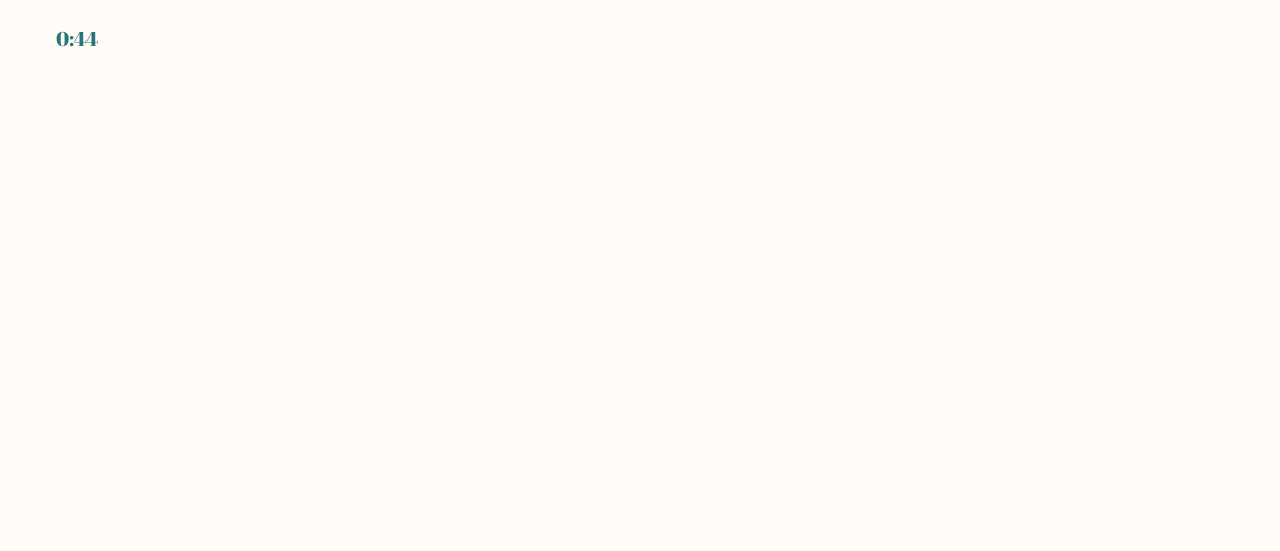 scroll, scrollTop: 0, scrollLeft: 0, axis: both 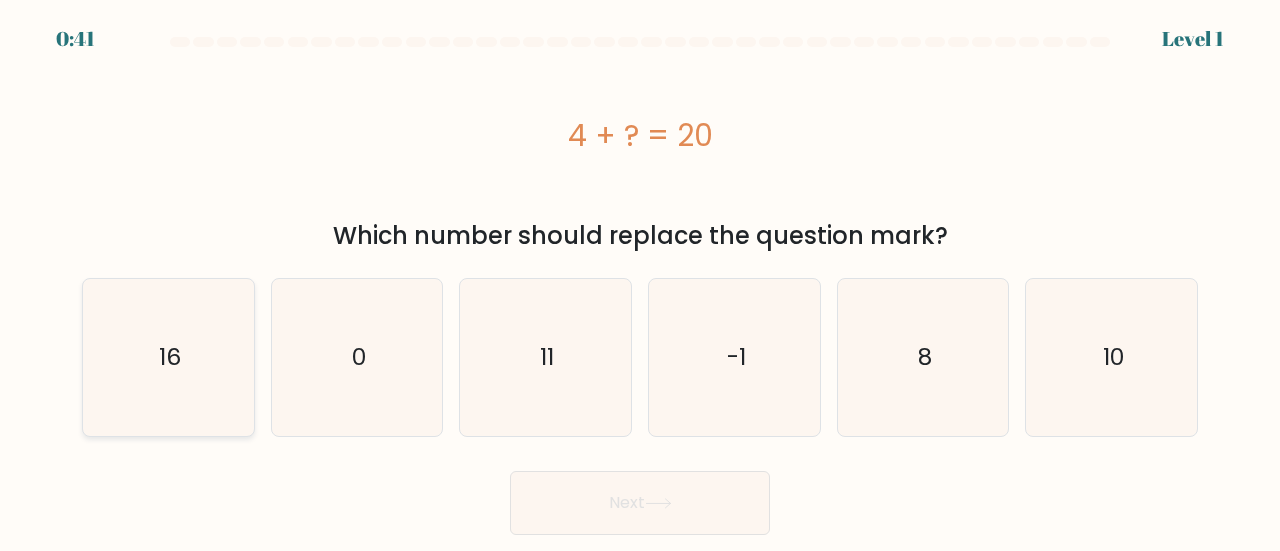 click on "16" 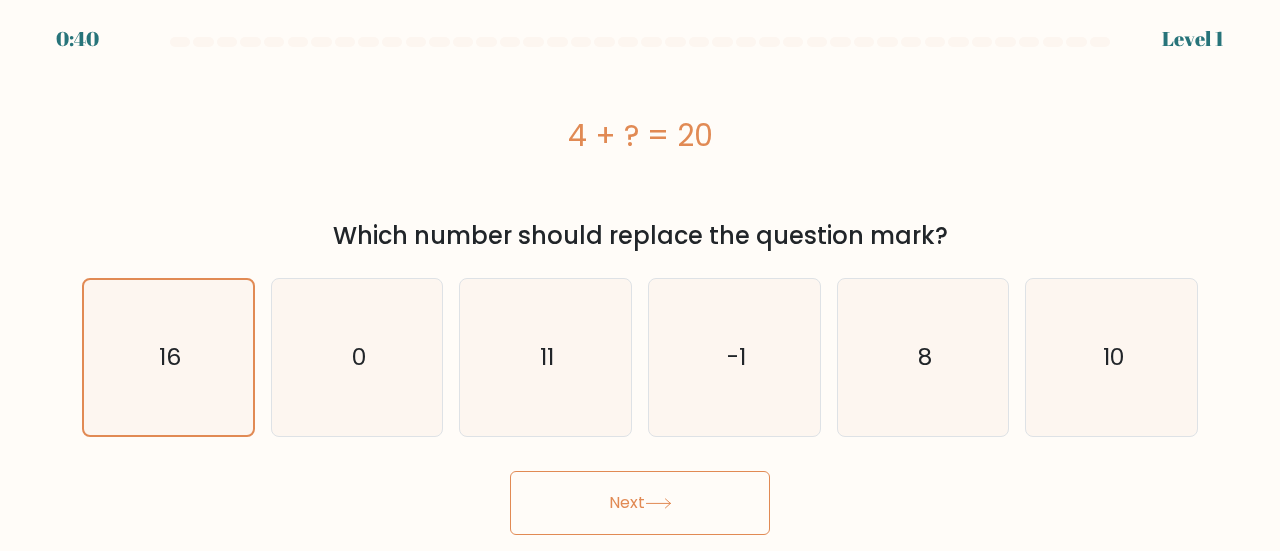 click 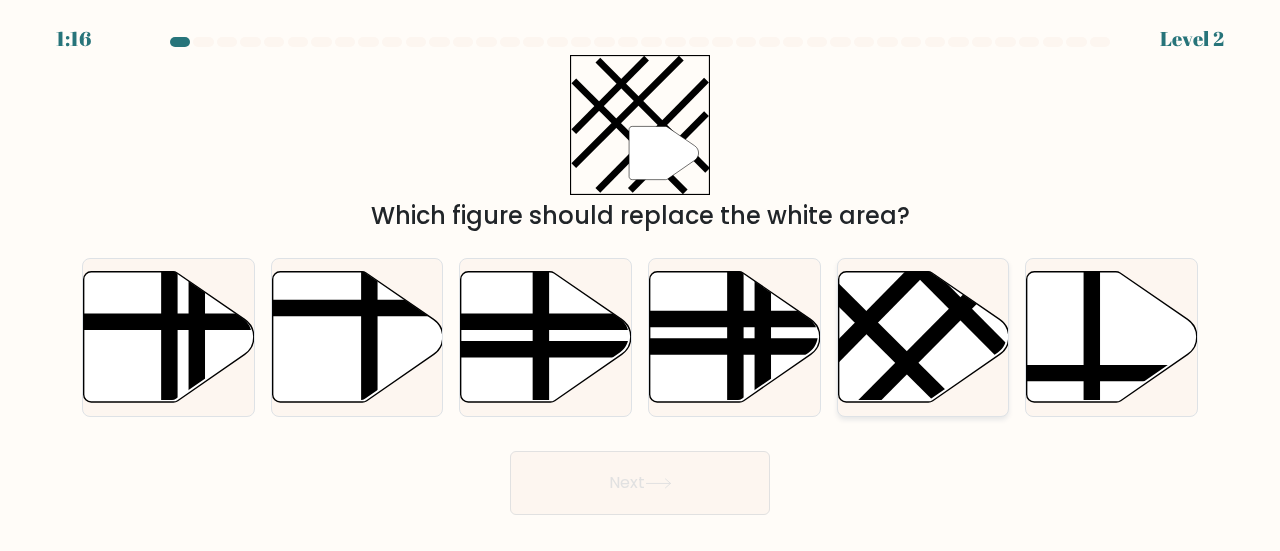click 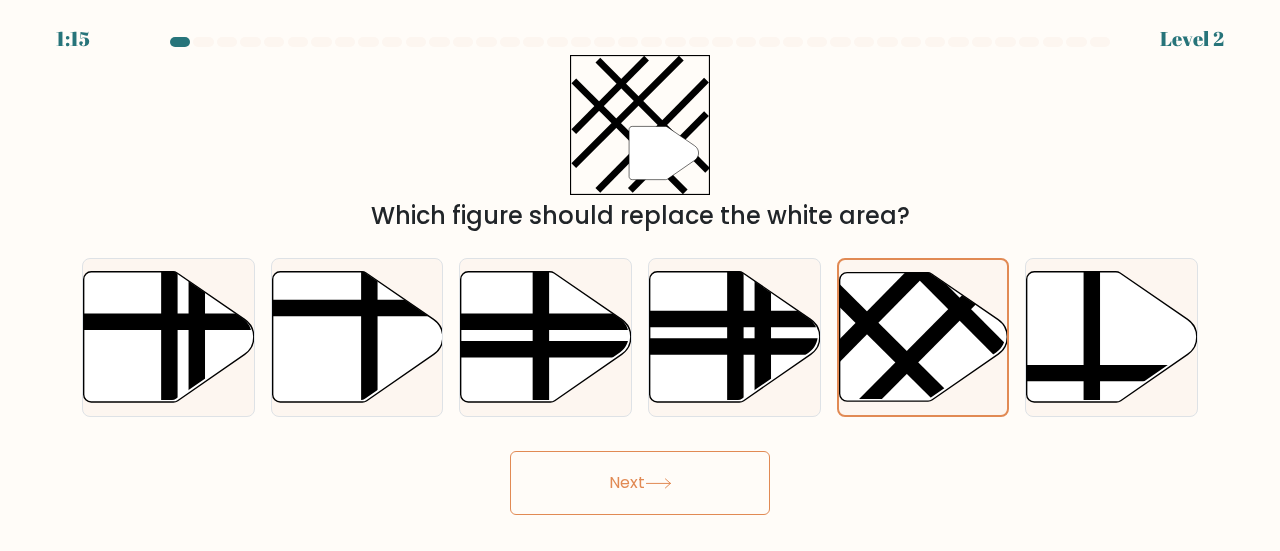 click on "Next" at bounding box center [640, 483] 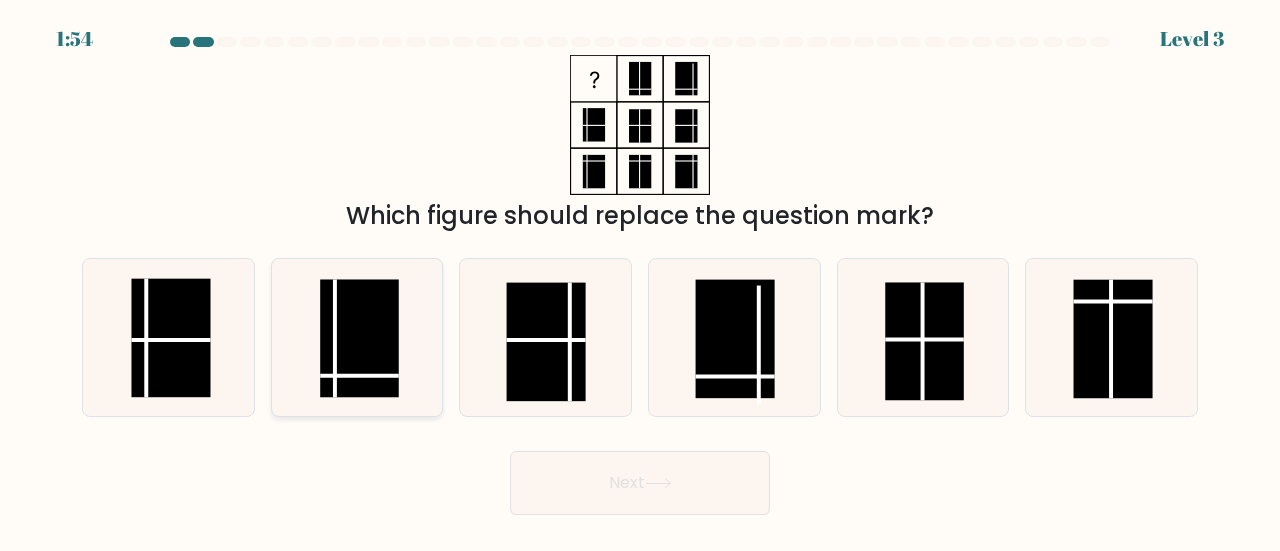 click 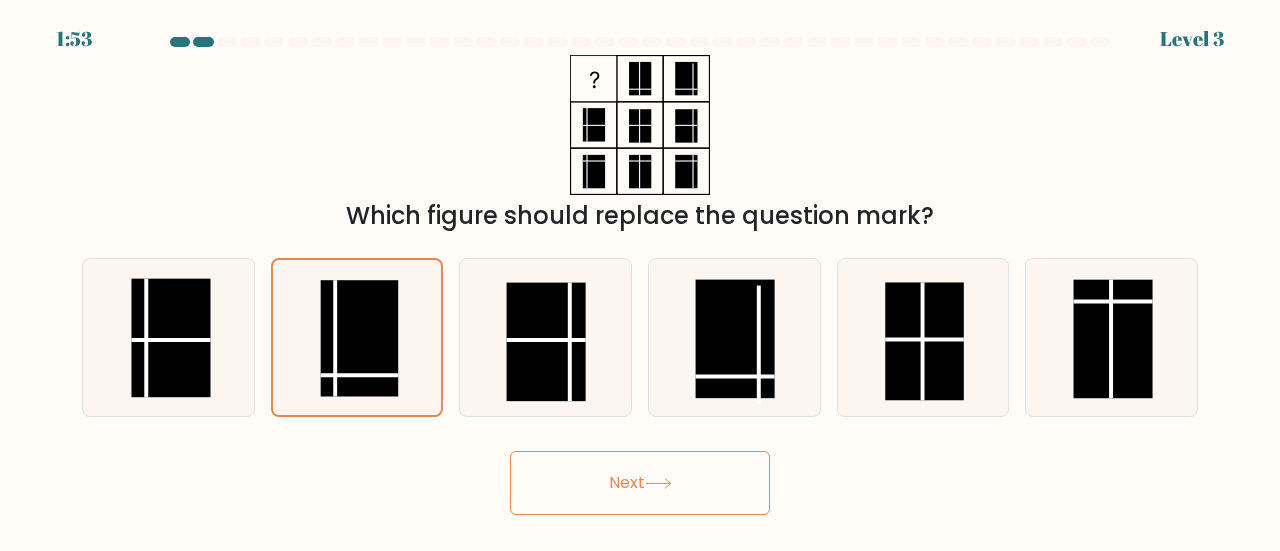 click on "Next" at bounding box center (640, 483) 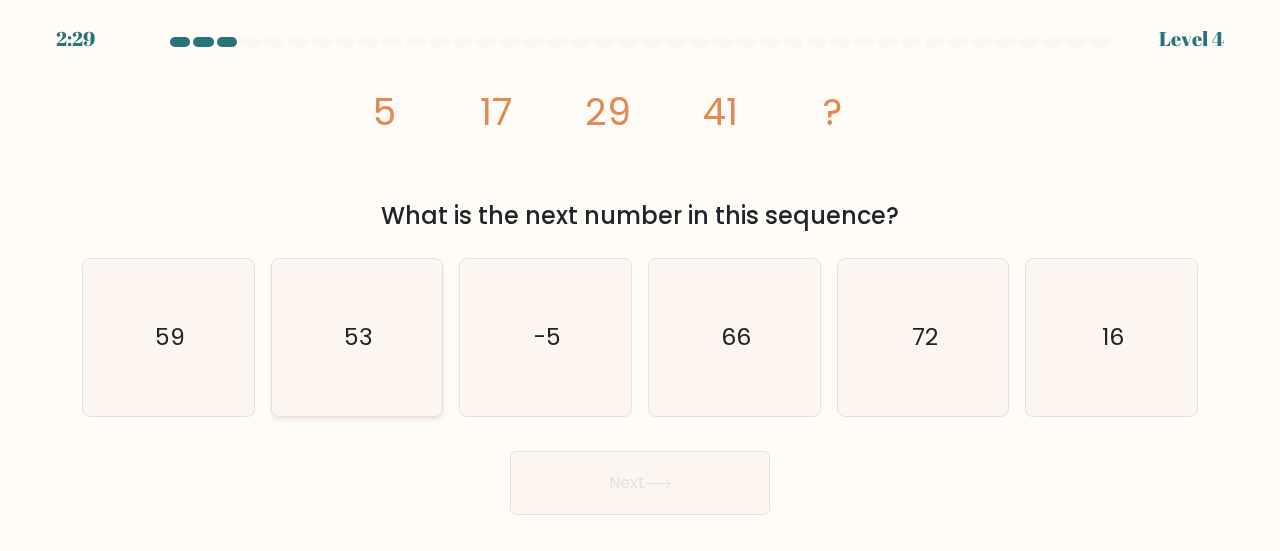 click on "53" 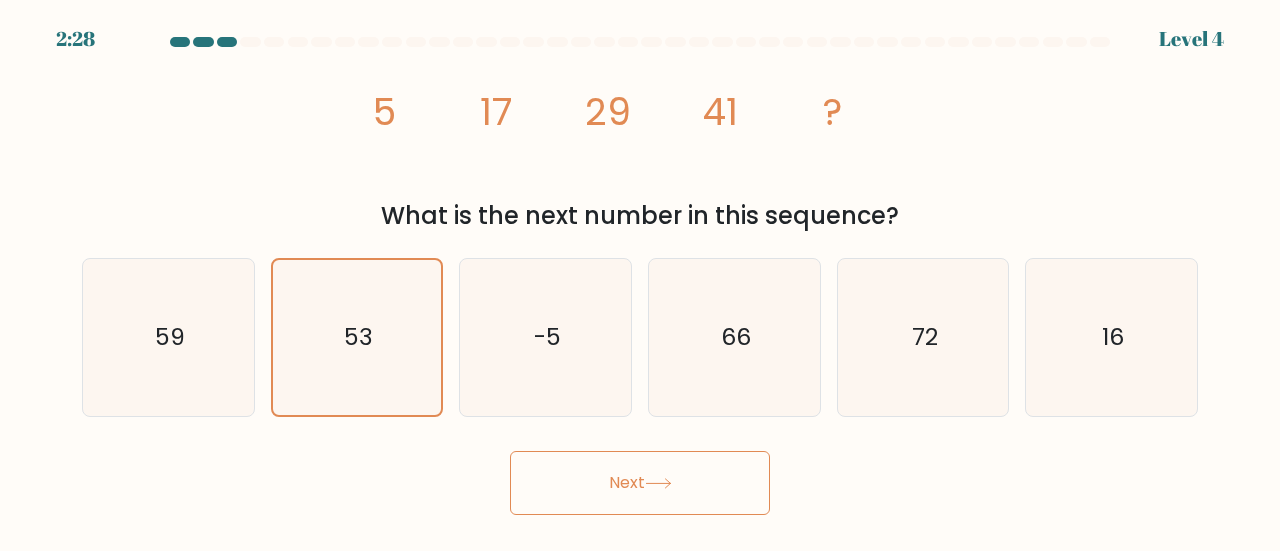 click on "Next" at bounding box center [640, 483] 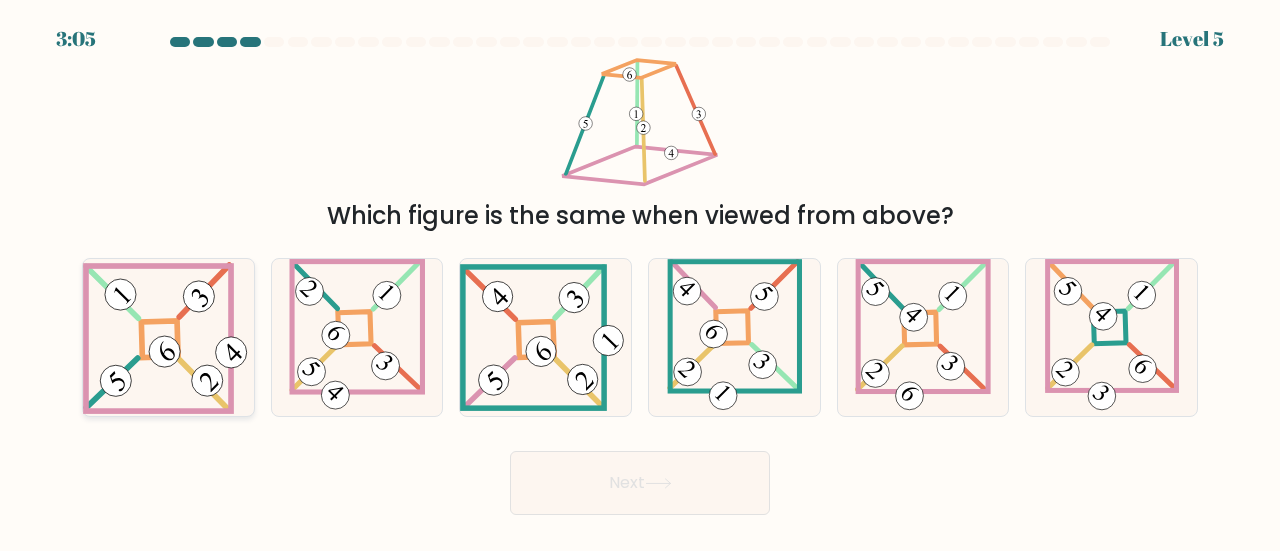click 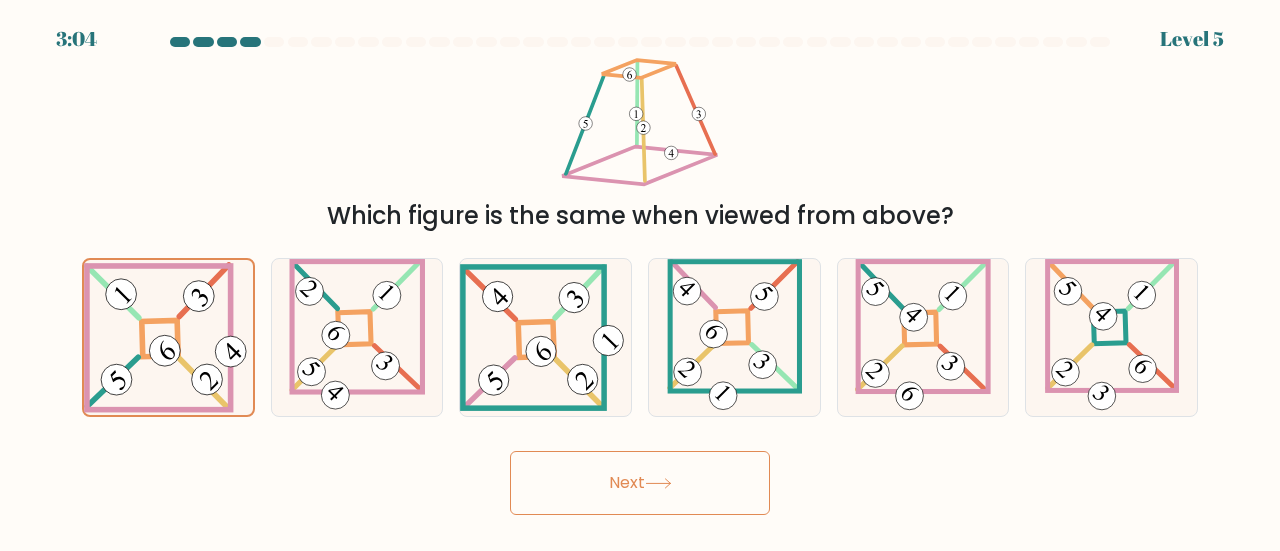 click on "Next" at bounding box center [640, 483] 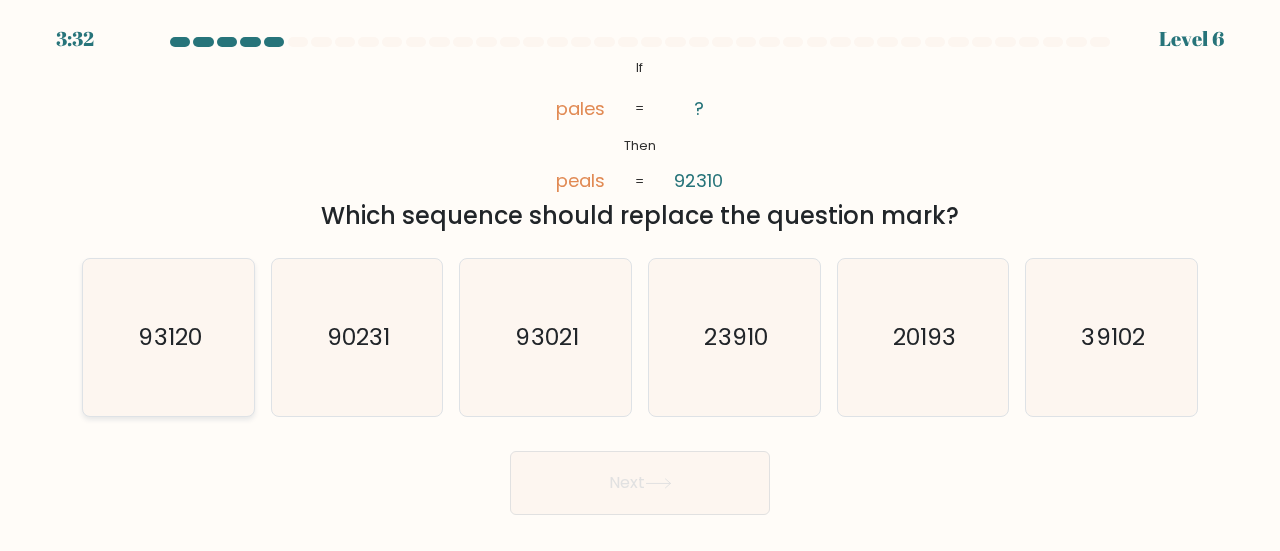click on "93120" 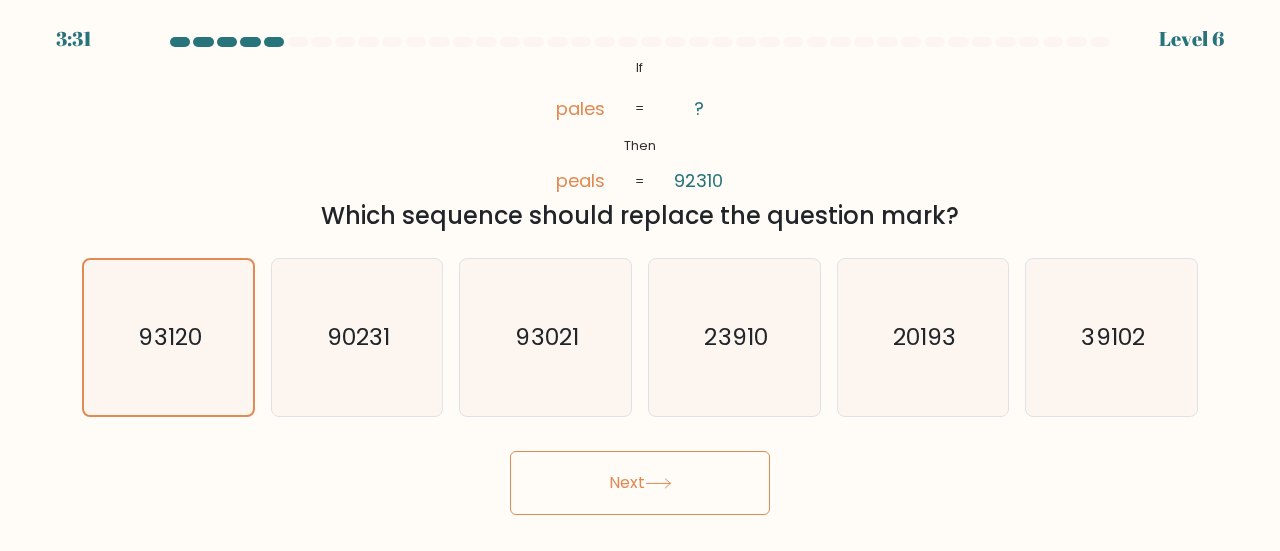 click on "Next" at bounding box center (640, 483) 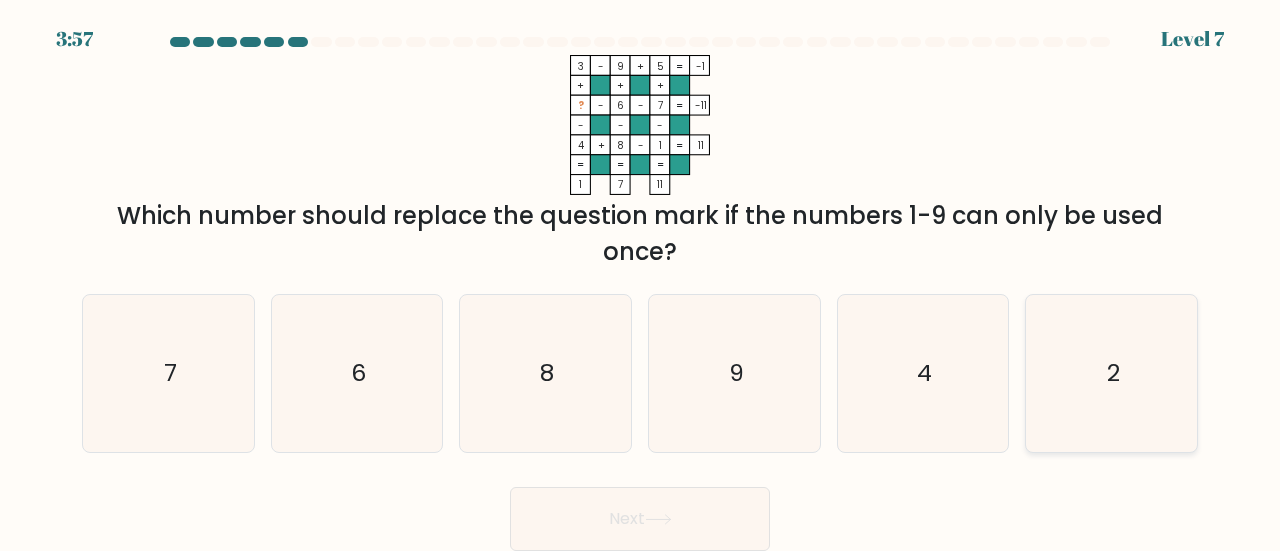 click on "2" 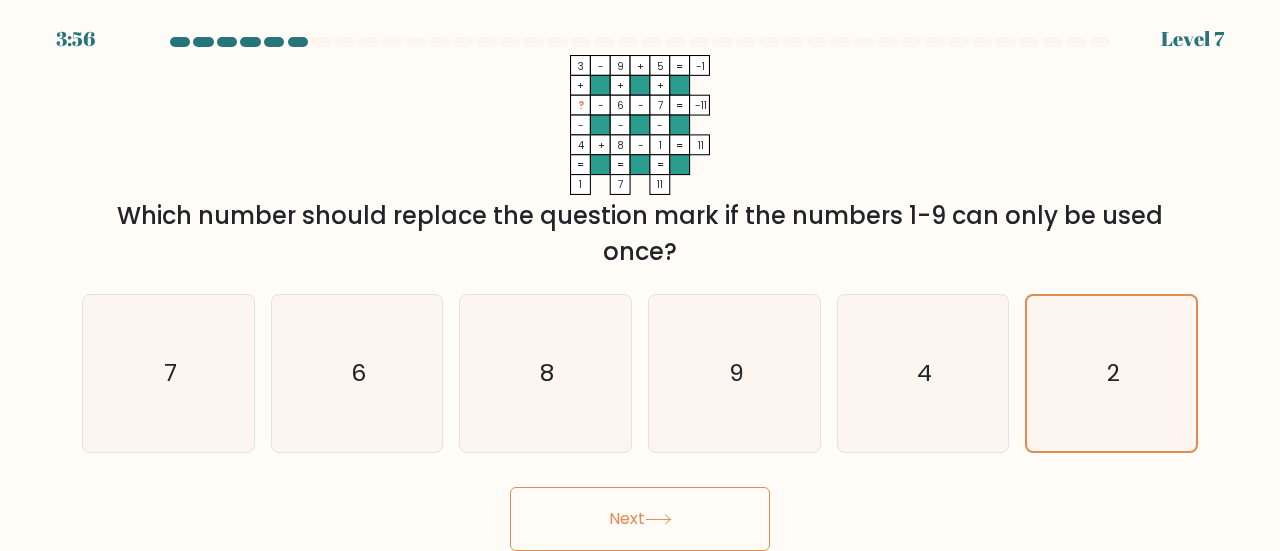 click on "Next" at bounding box center [640, 519] 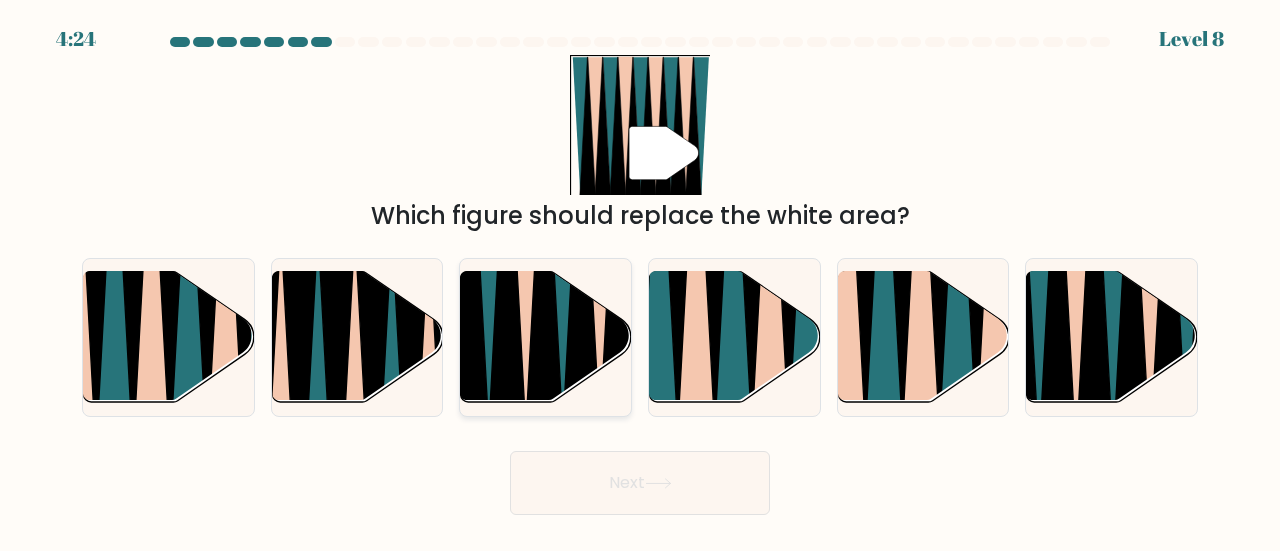 click 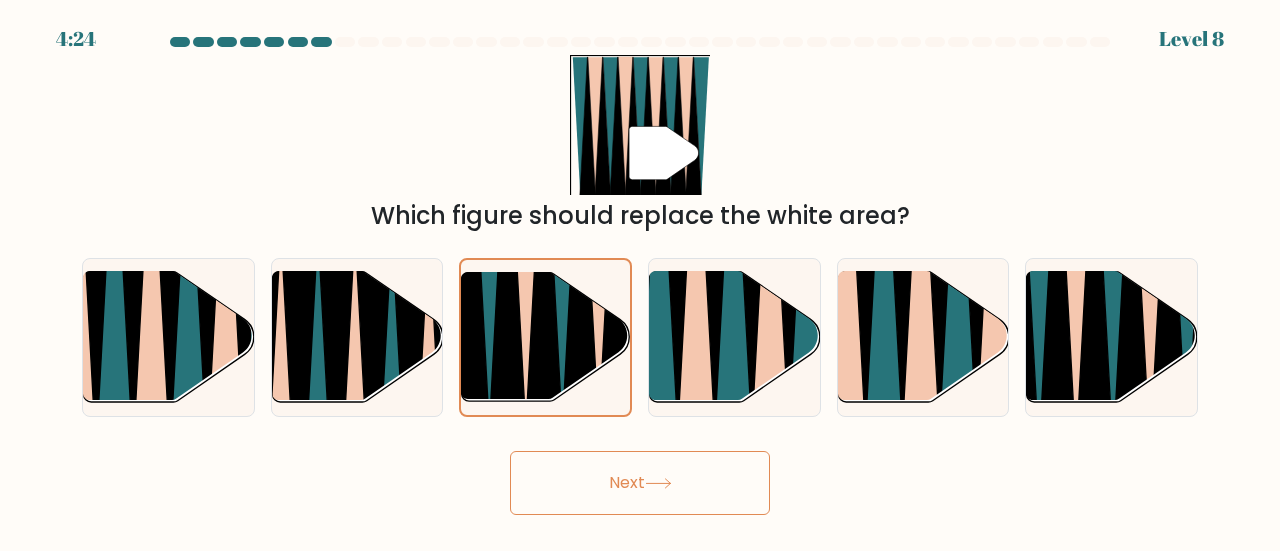 click on "Next" at bounding box center (640, 483) 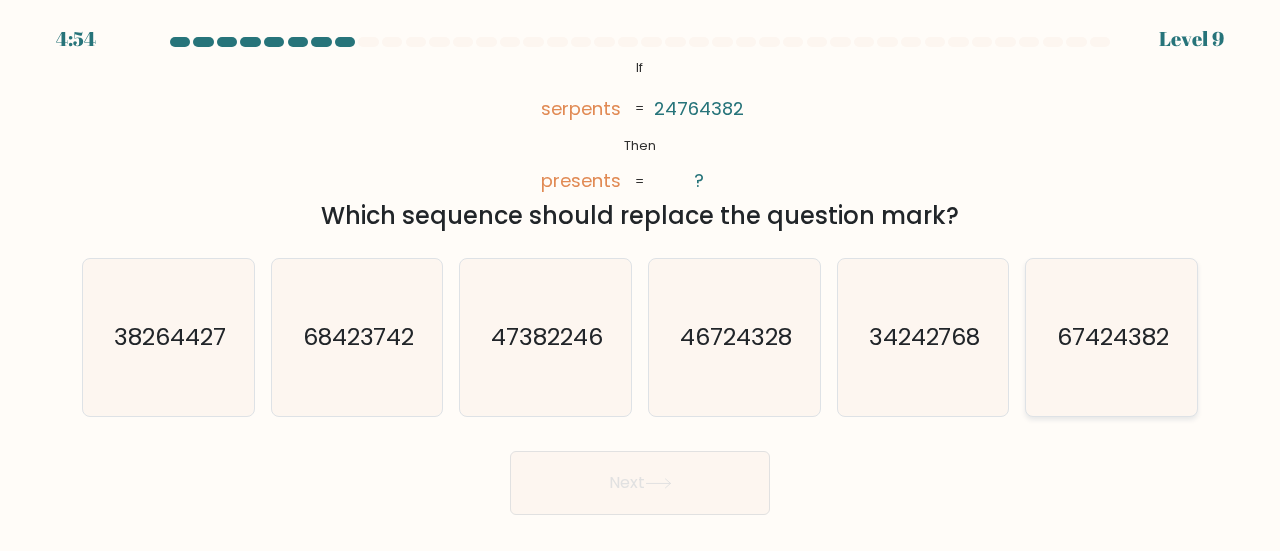click on "67424382" 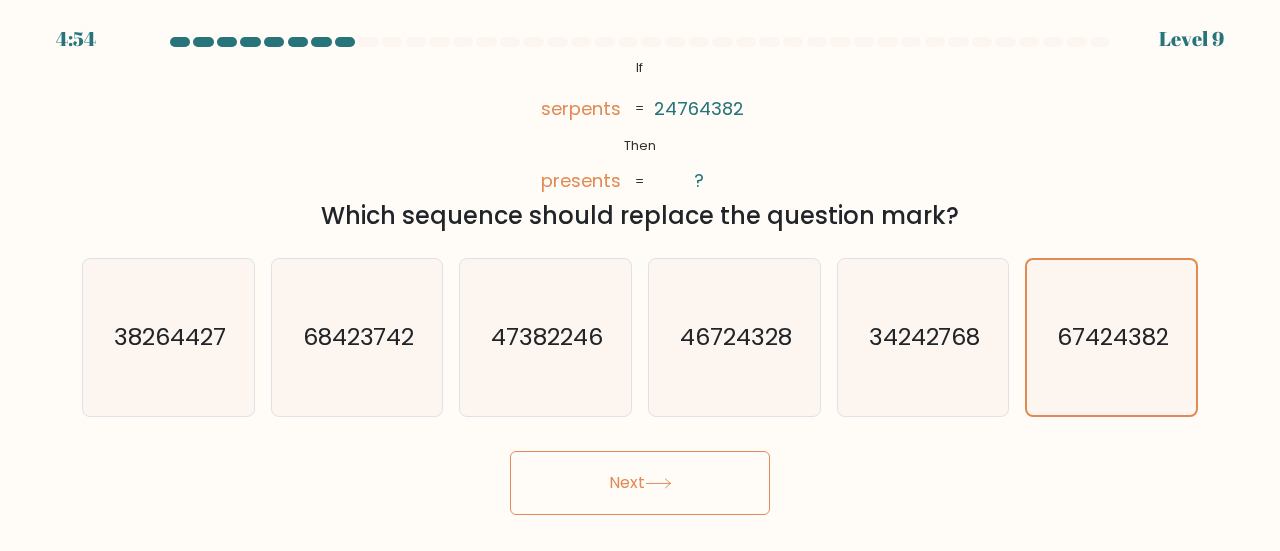 click on "Next" at bounding box center [640, 483] 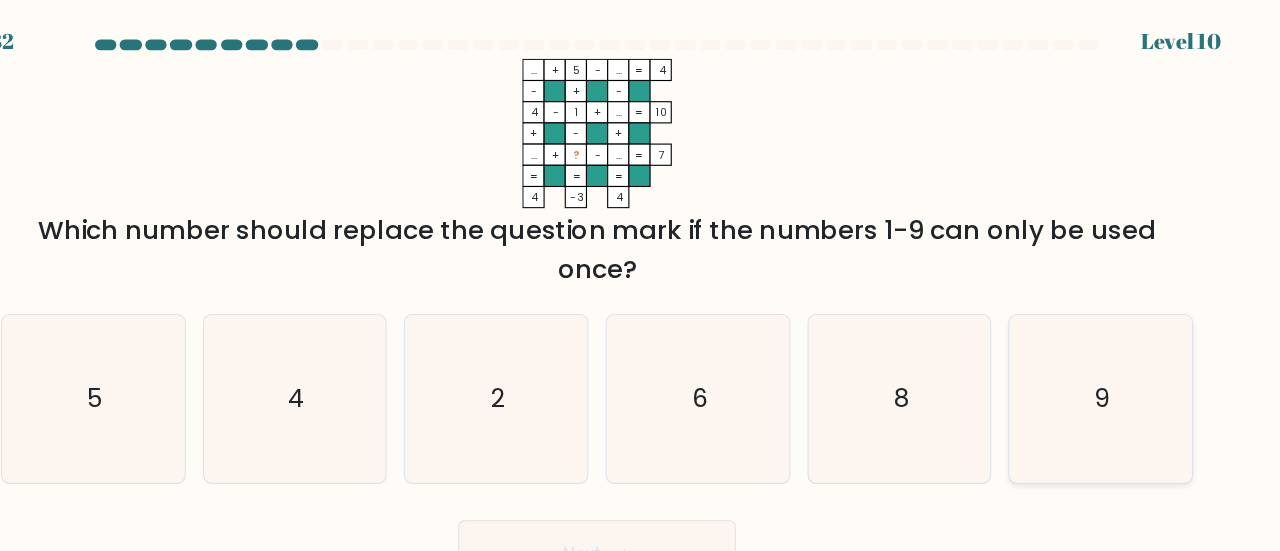 click on "9" 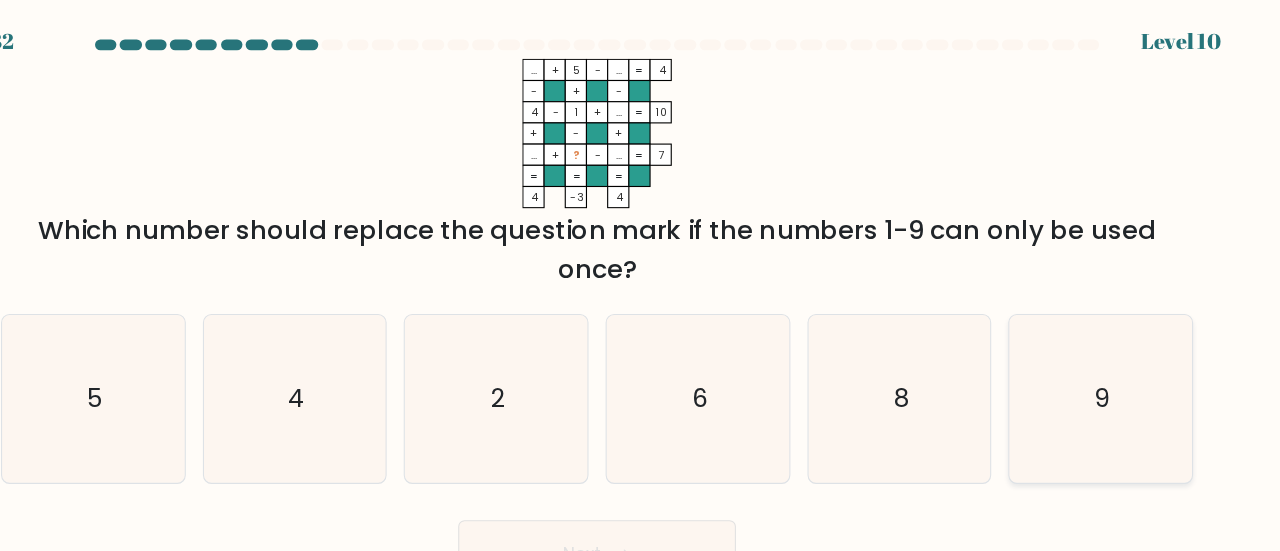 click on "f.
9" at bounding box center [640, 278] 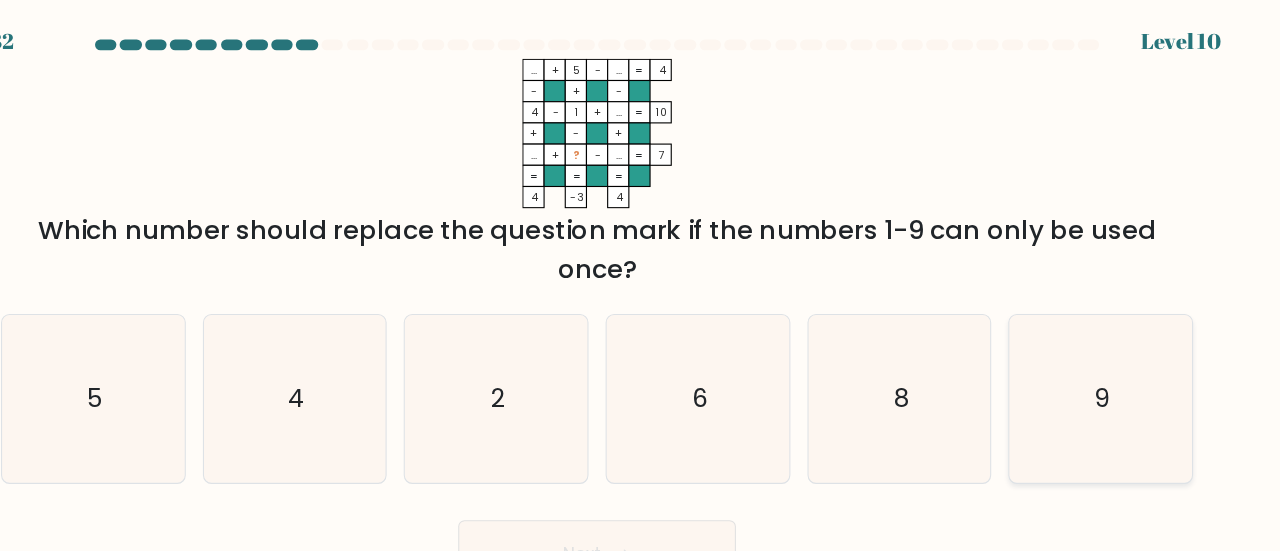radio on "true" 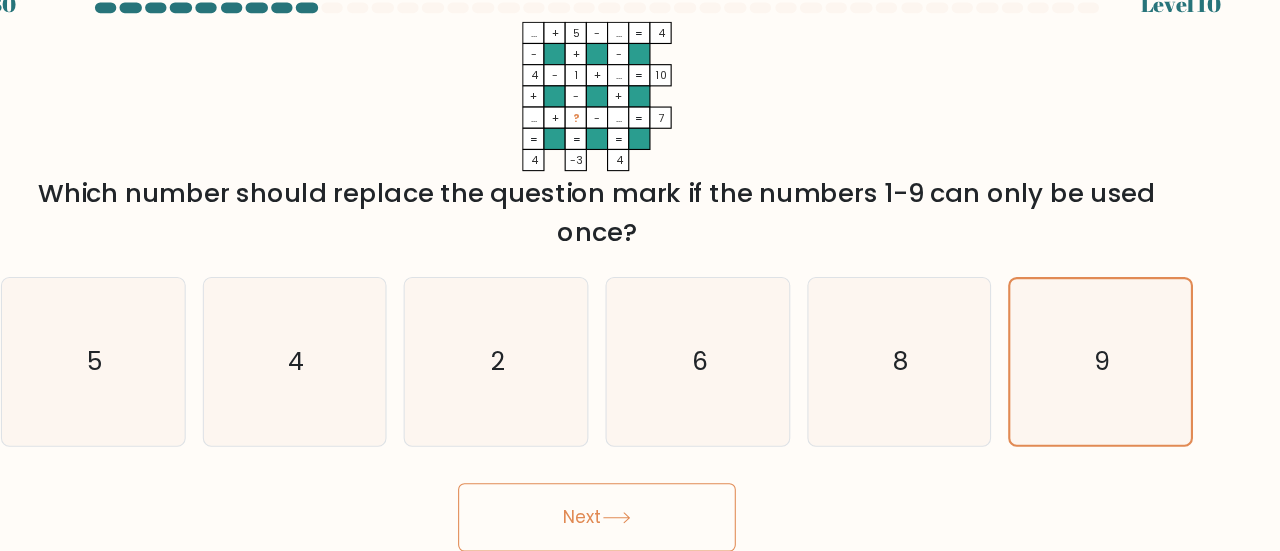 click on "Next" at bounding box center (640, 519) 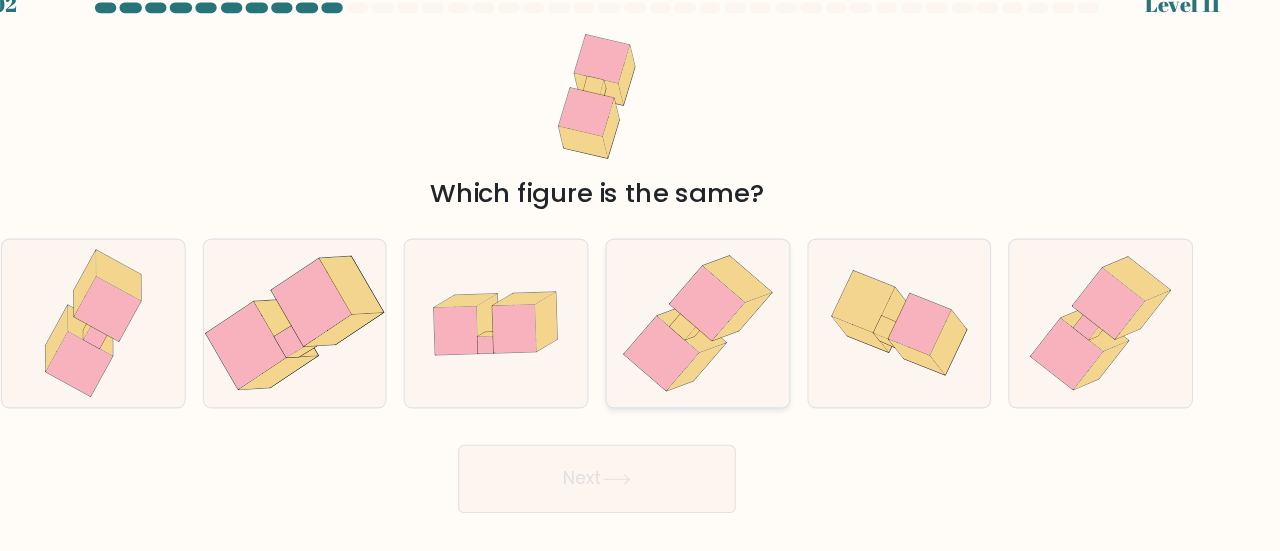 click 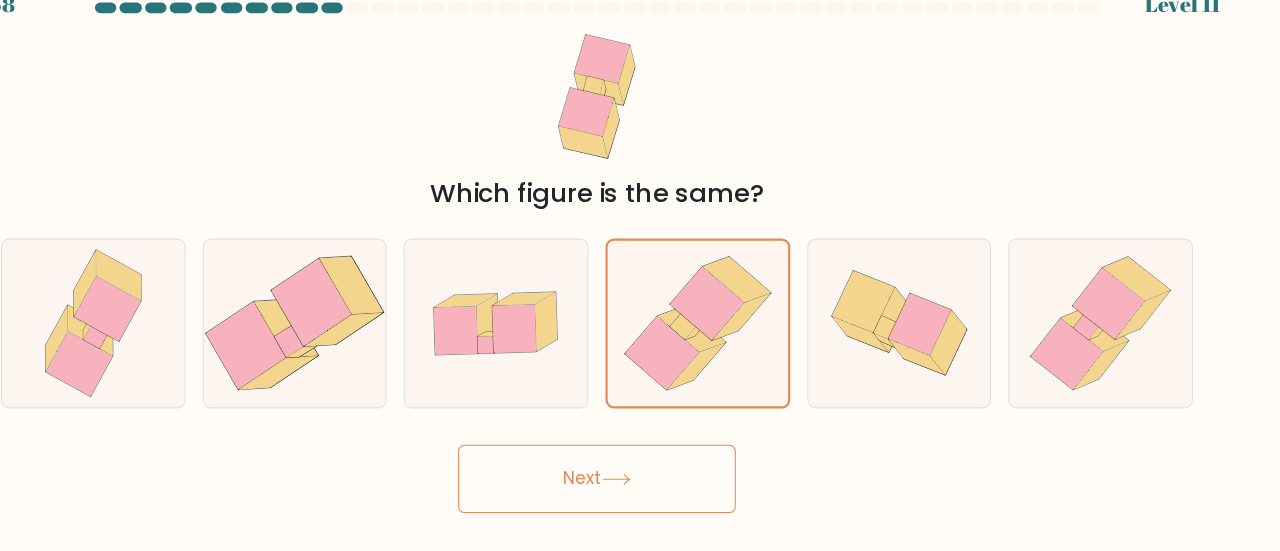 click on "Next" at bounding box center (640, 483) 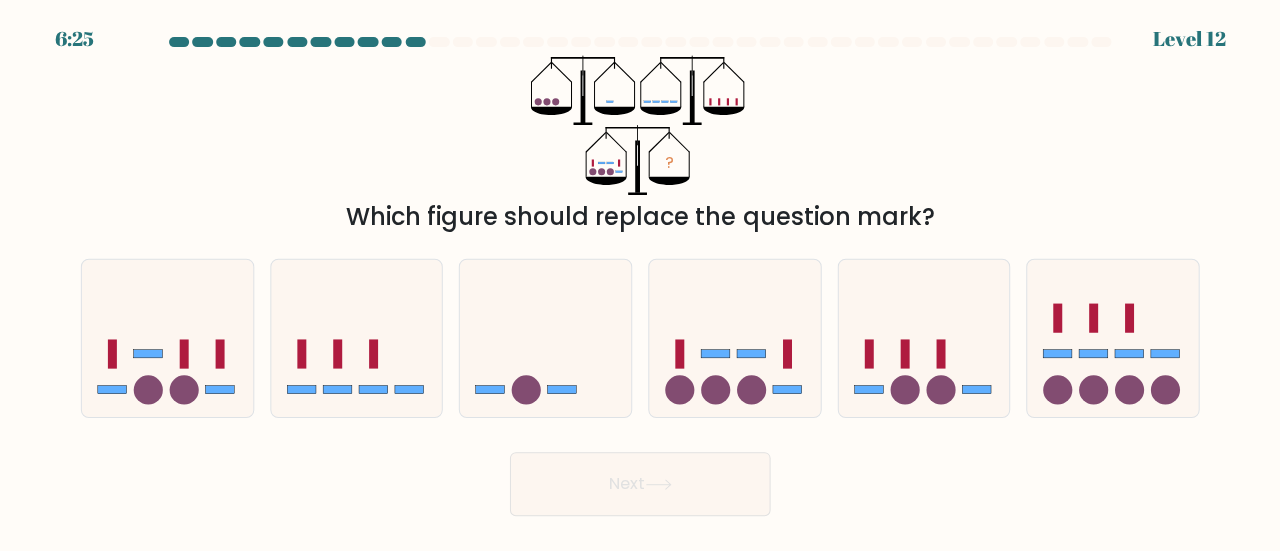 scroll, scrollTop: 0, scrollLeft: 0, axis: both 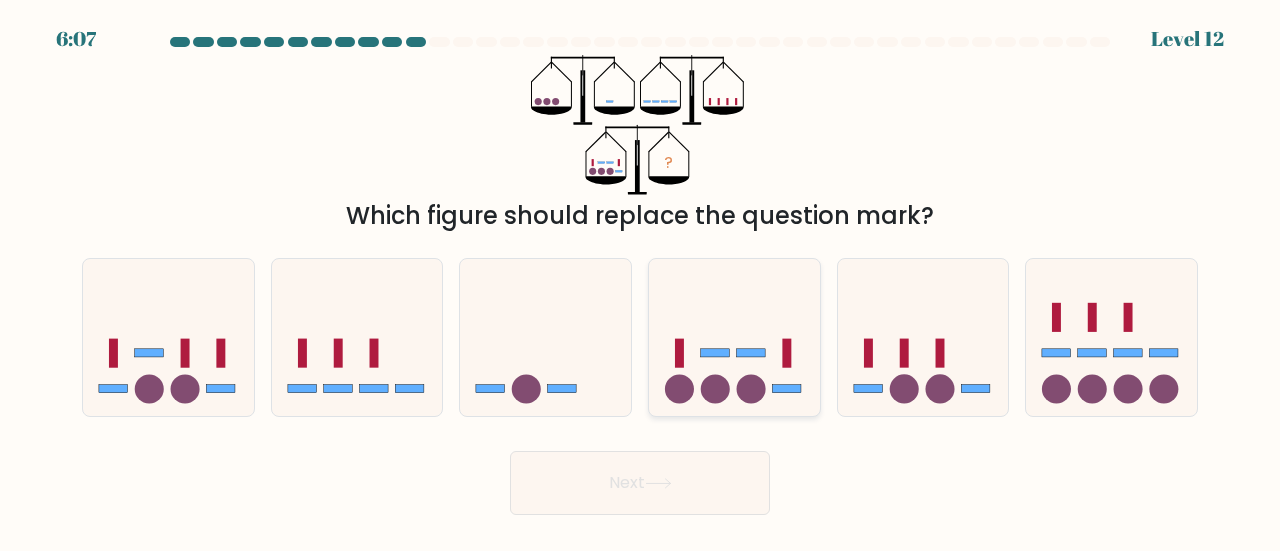 click 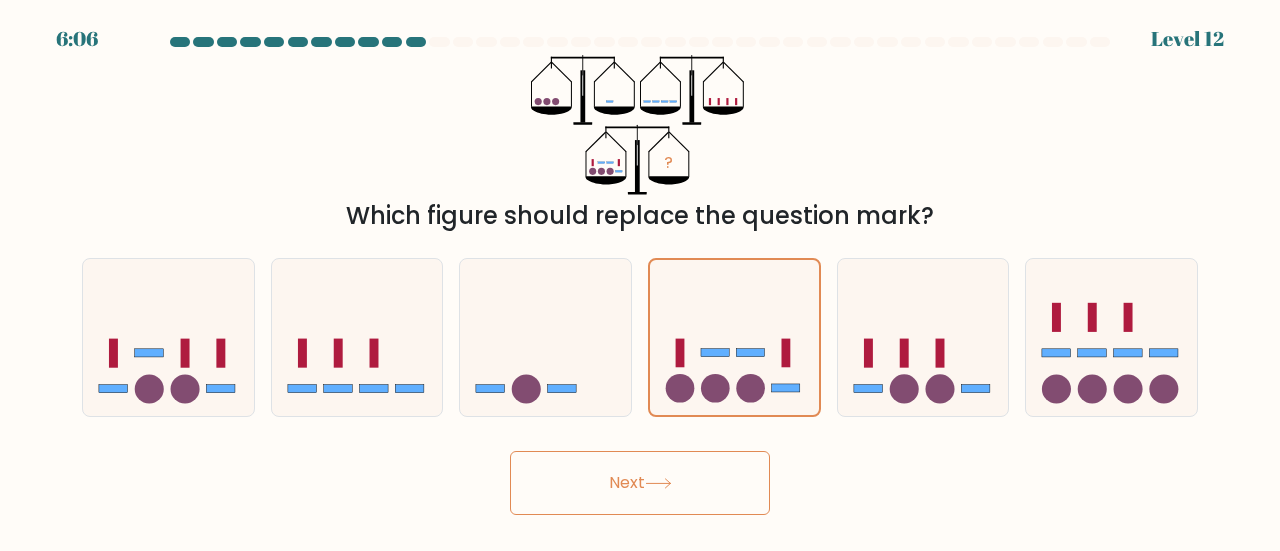 click on "Next" at bounding box center [640, 483] 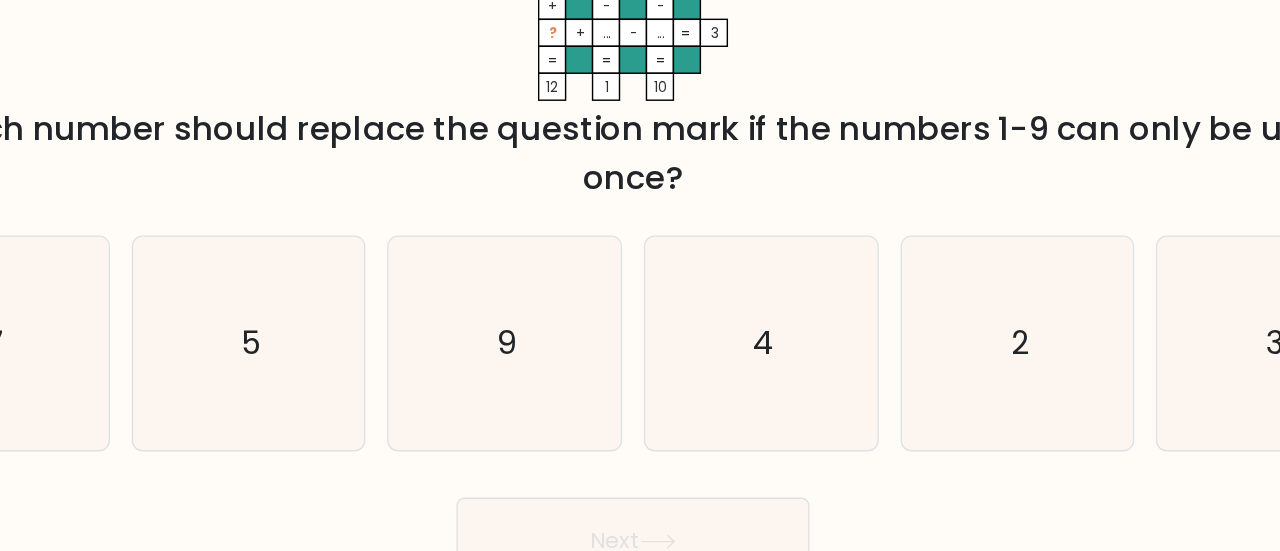 scroll, scrollTop: 0, scrollLeft: 0, axis: both 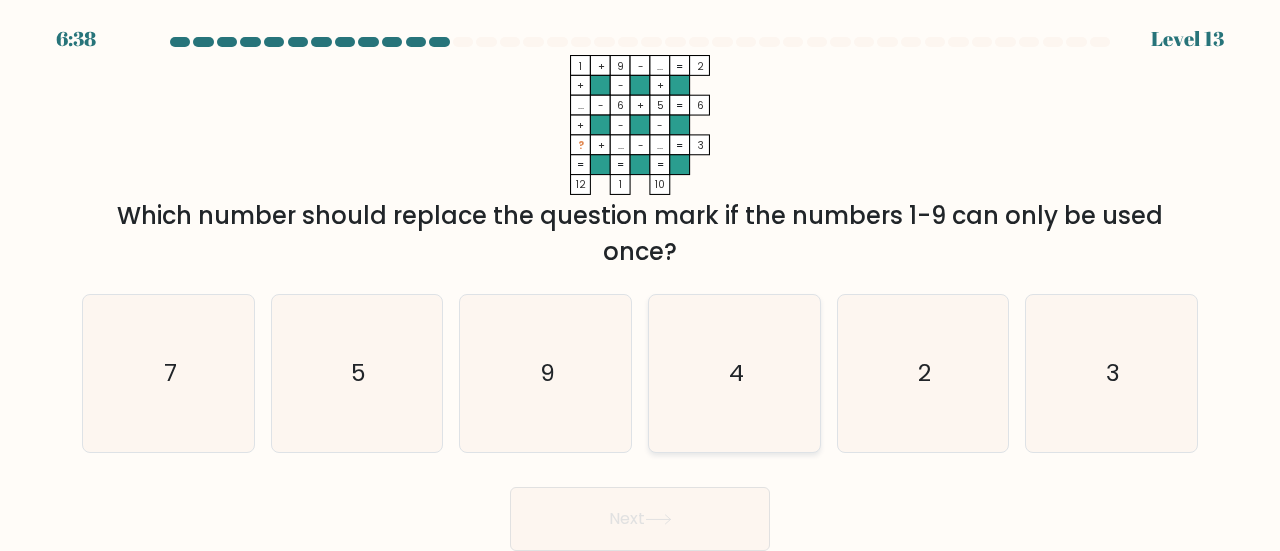 click on "4" 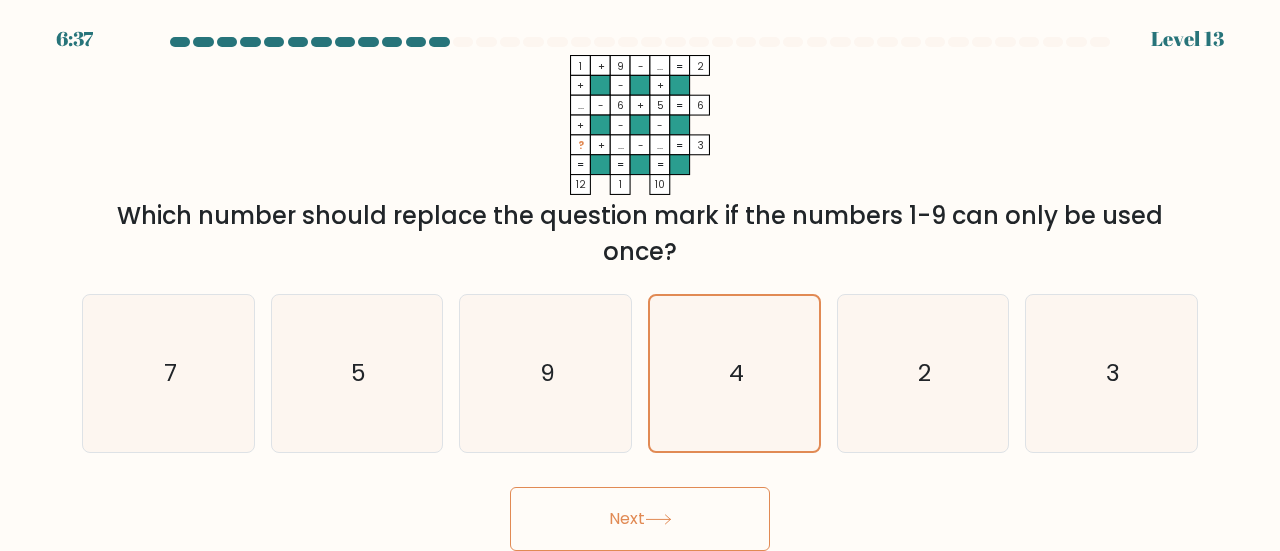 click on "Next" at bounding box center (640, 519) 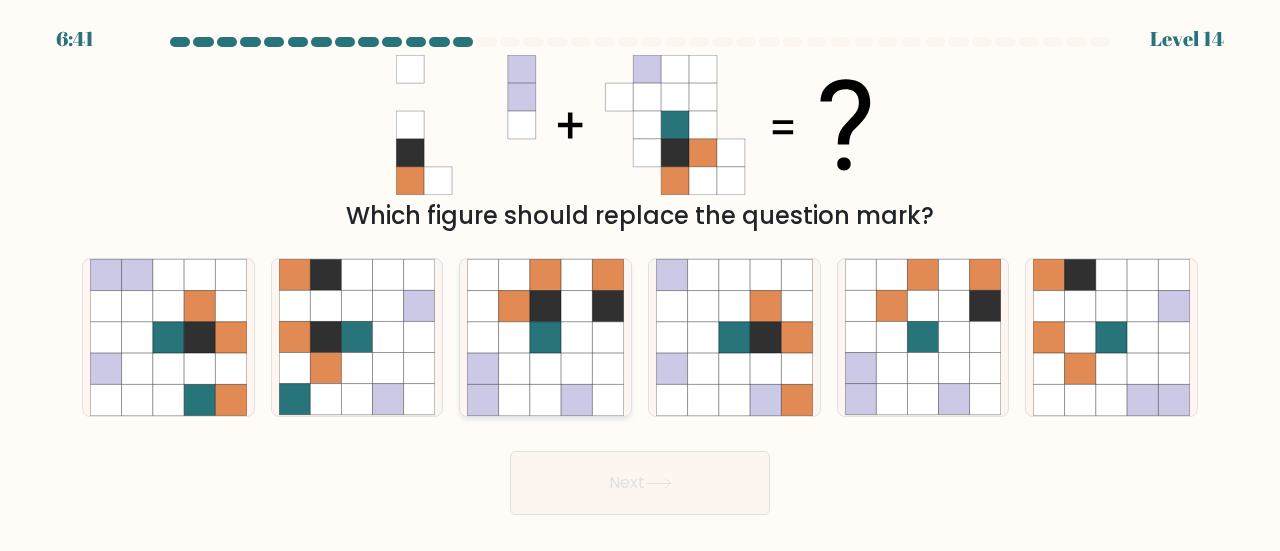 click 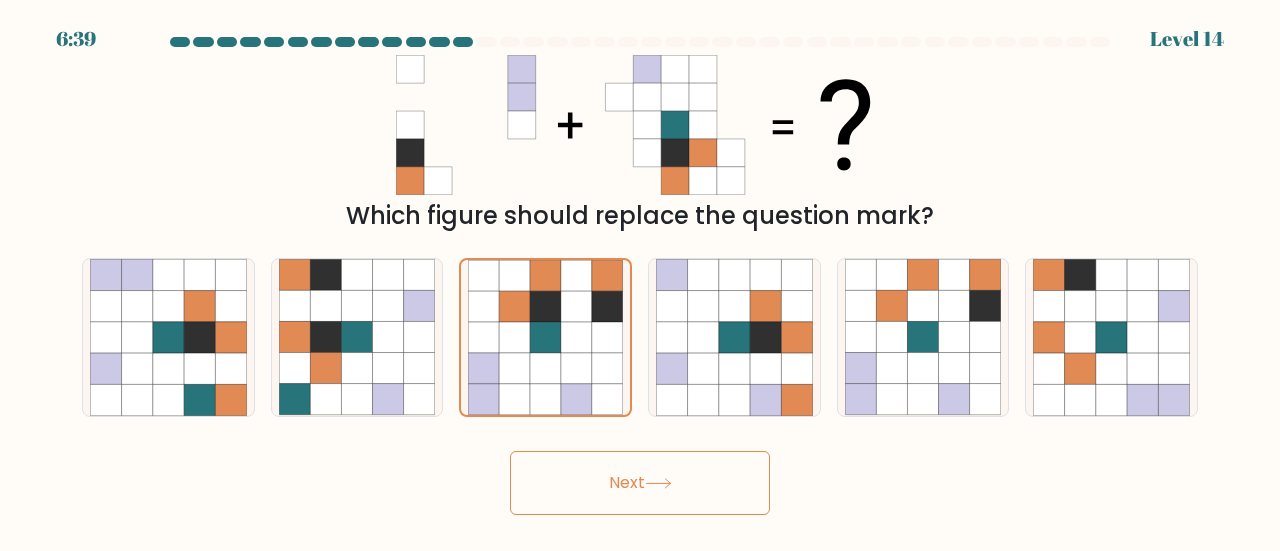 click on "Next" at bounding box center (640, 483) 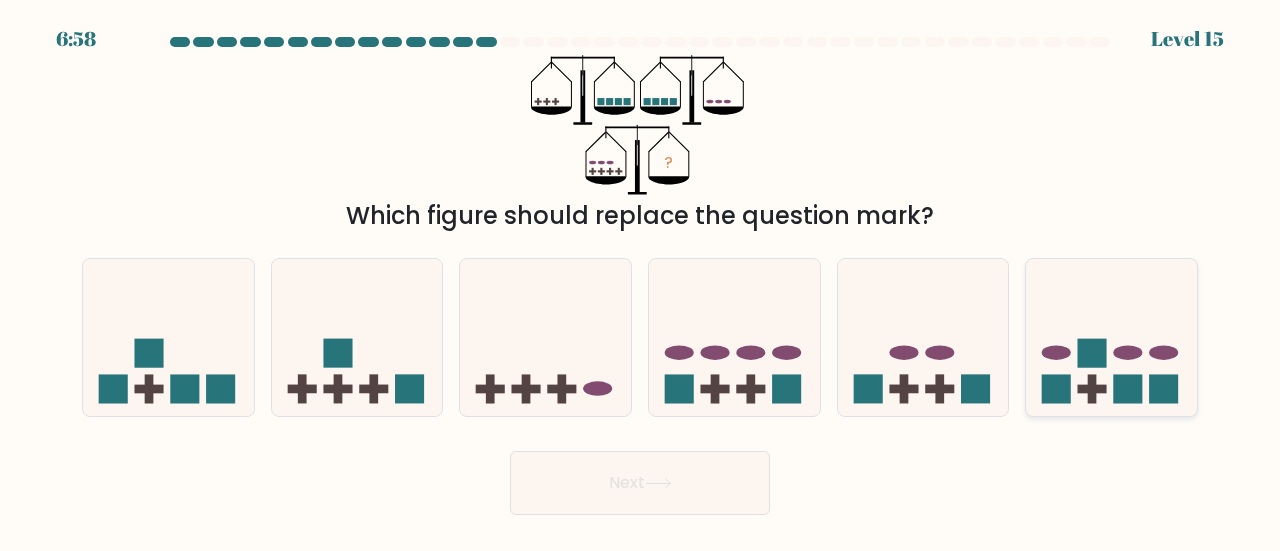 click 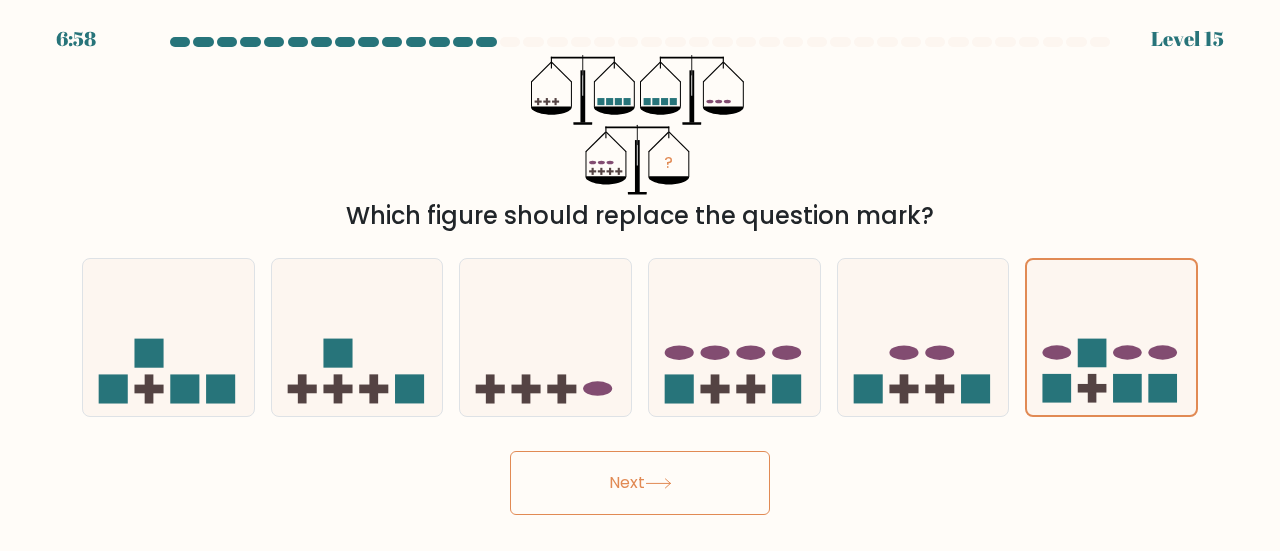 click on "Next" at bounding box center (640, 483) 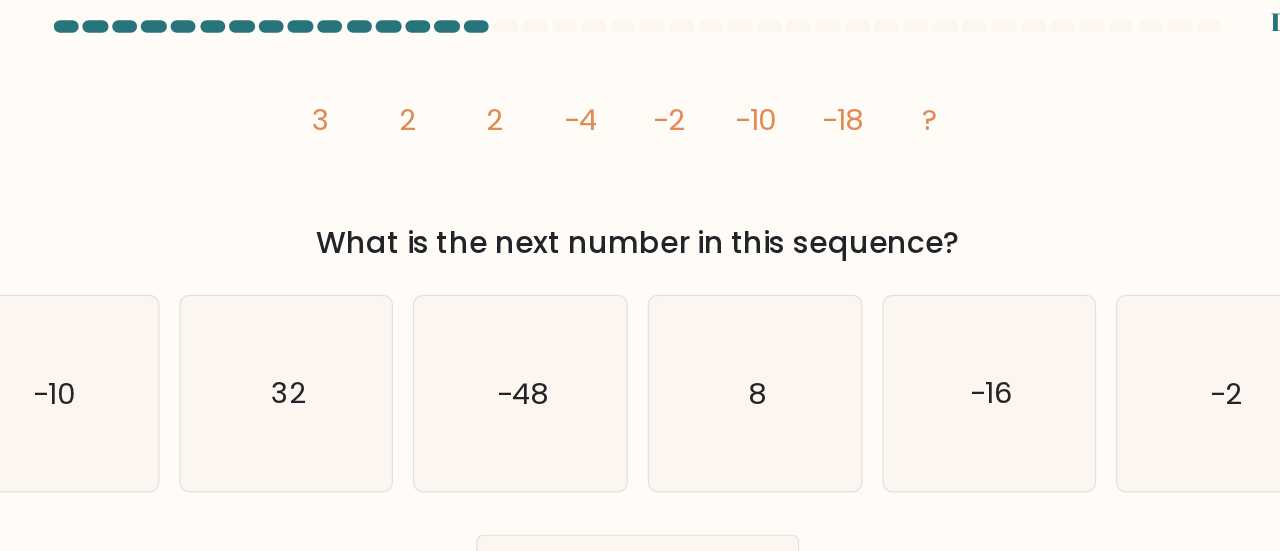 scroll, scrollTop: 0, scrollLeft: 0, axis: both 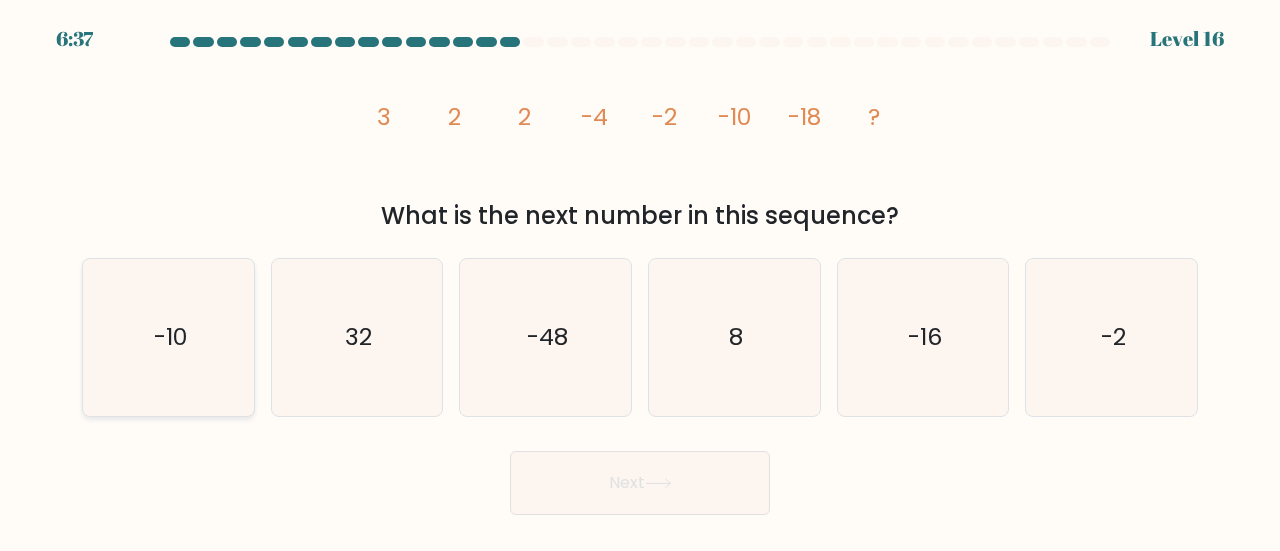 click on "-10" 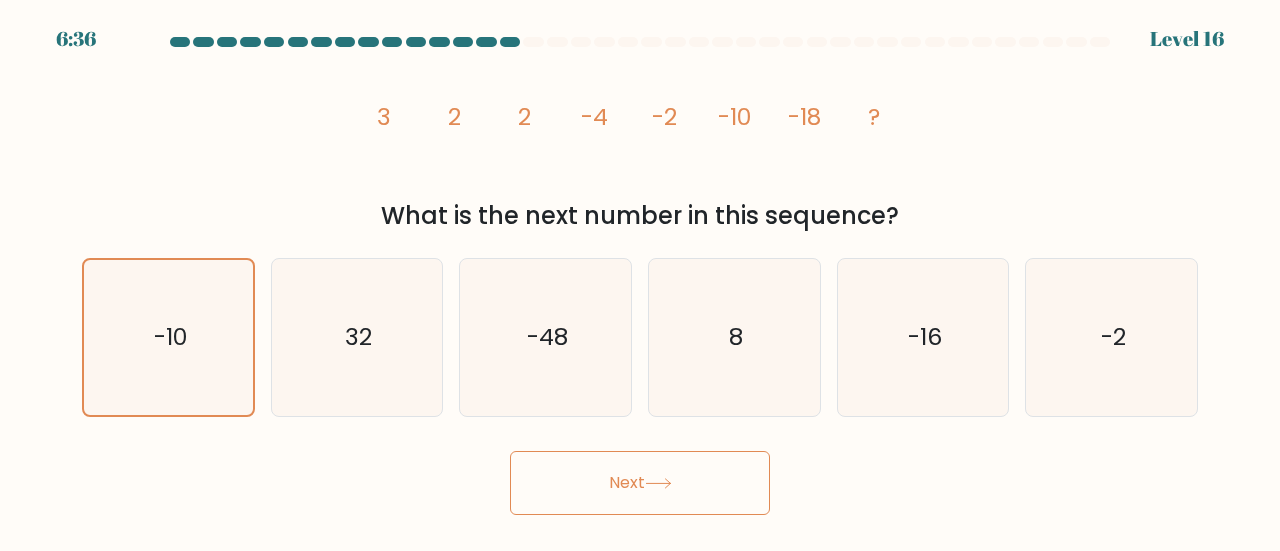 click on "Next" at bounding box center (640, 483) 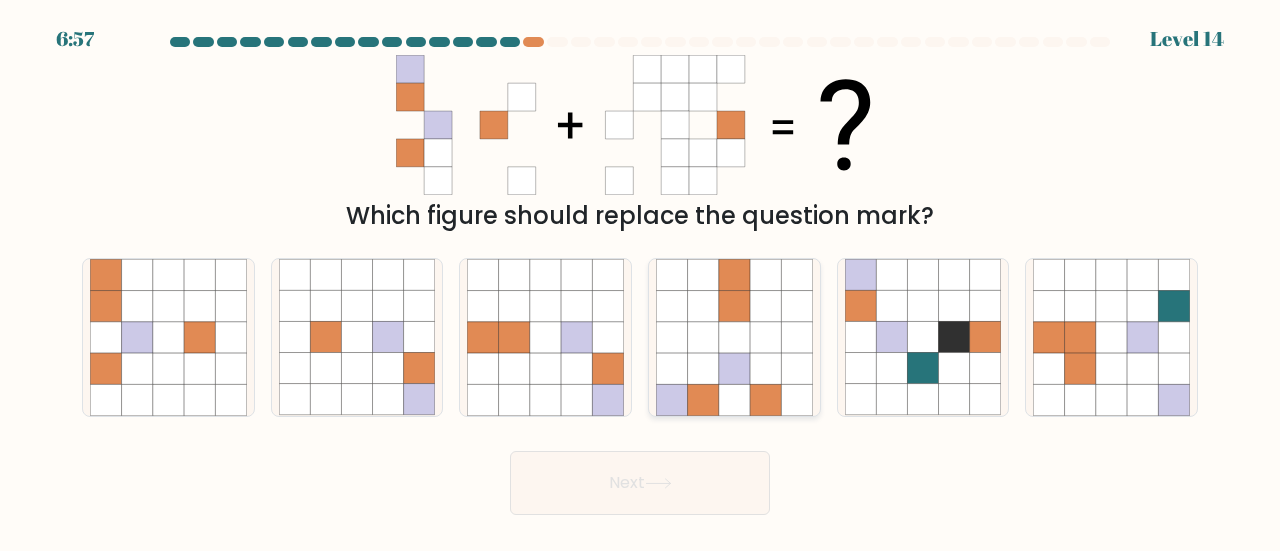 click 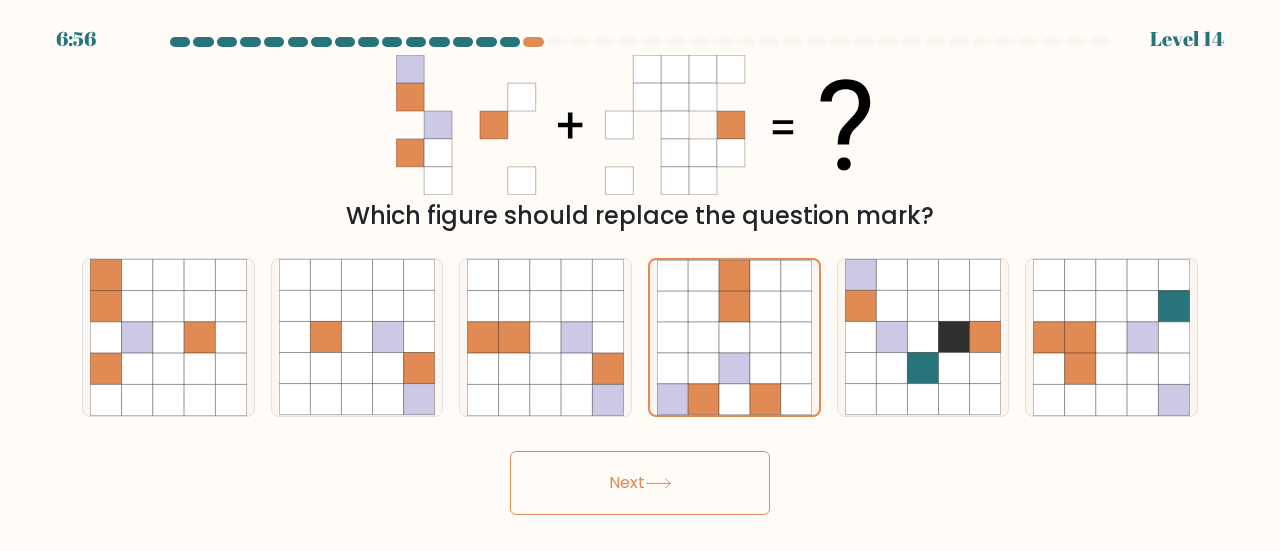 click on "6:56
Level 14" at bounding box center [640, 275] 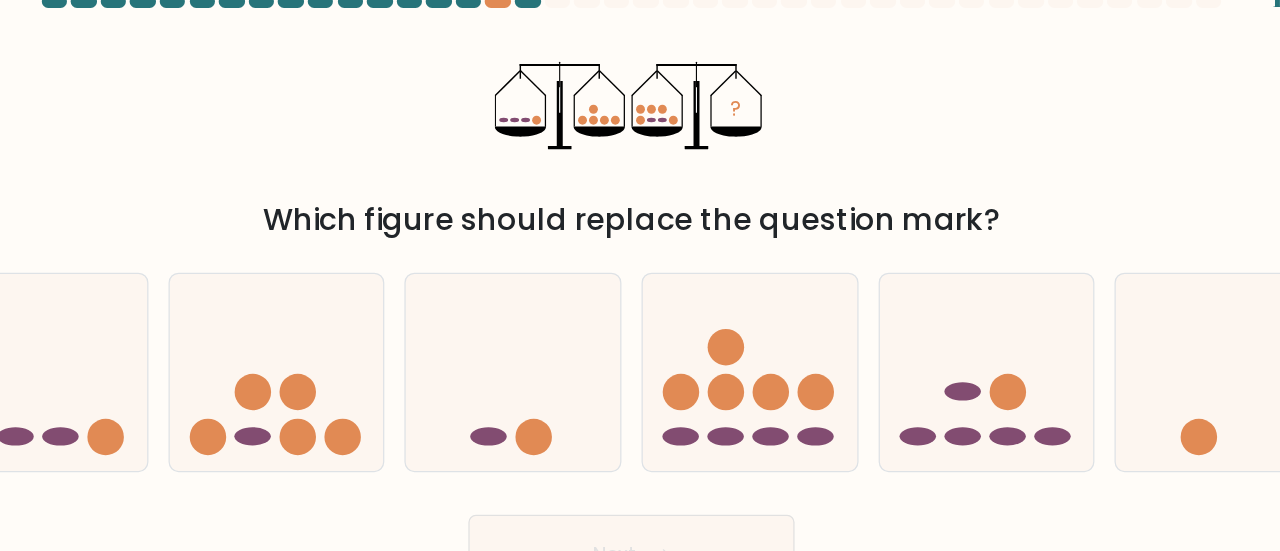 scroll, scrollTop: 0, scrollLeft: 0, axis: both 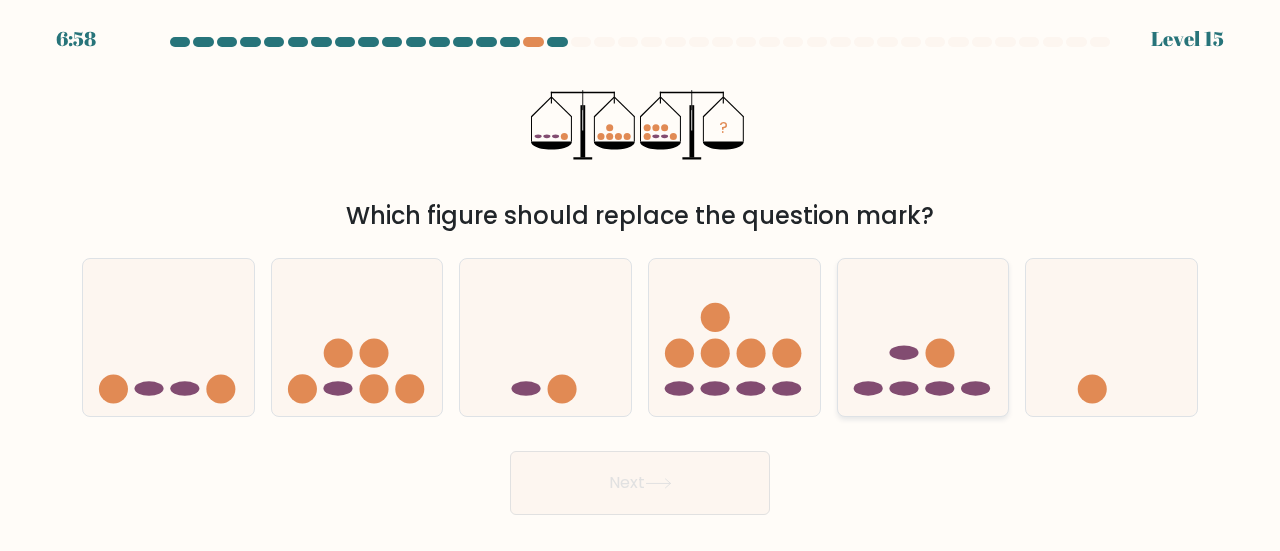 click 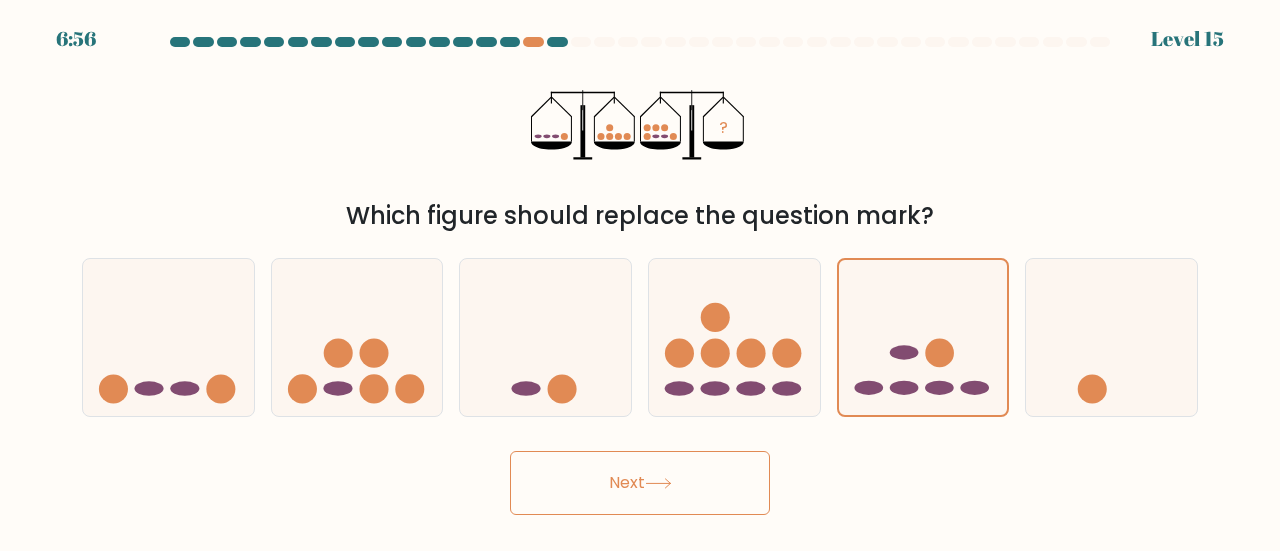 click on "Next" at bounding box center [640, 483] 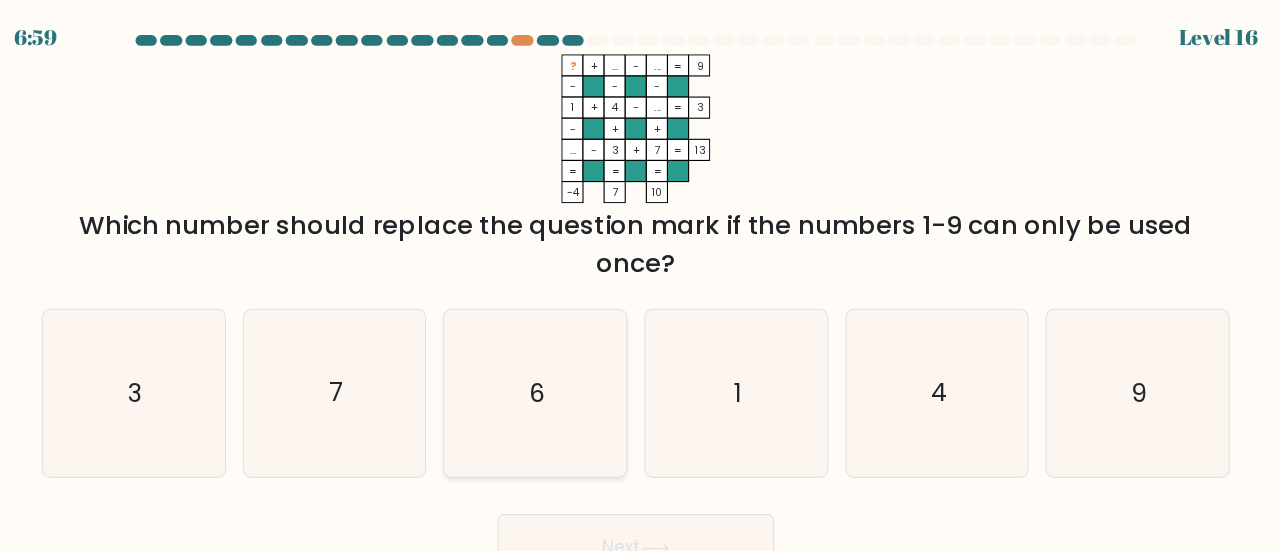 click on "6" 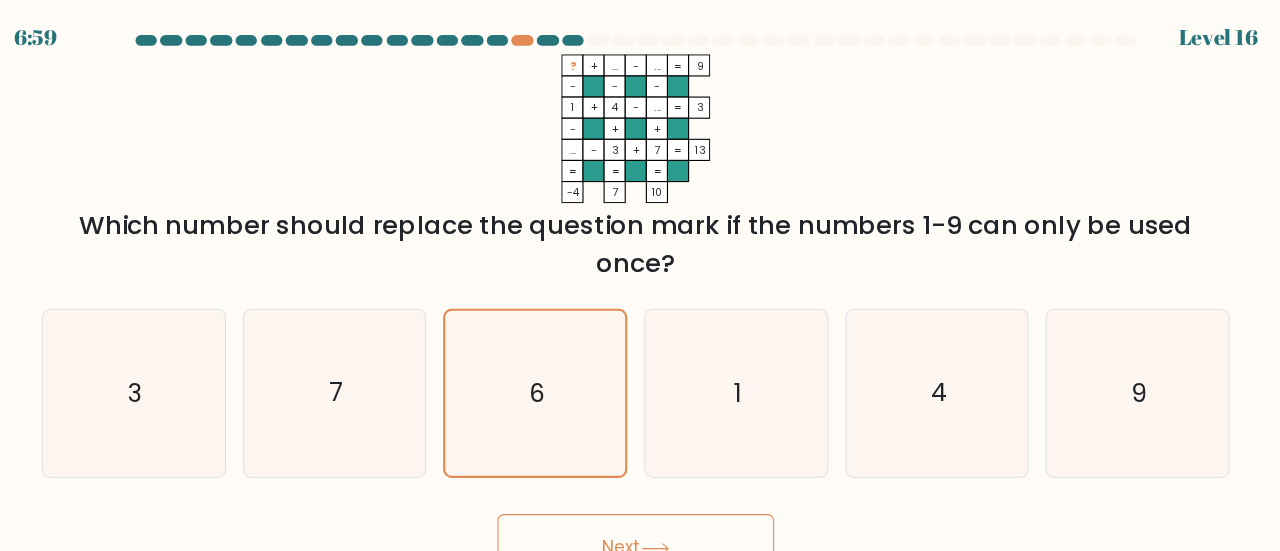 click on "Next" at bounding box center (640, 519) 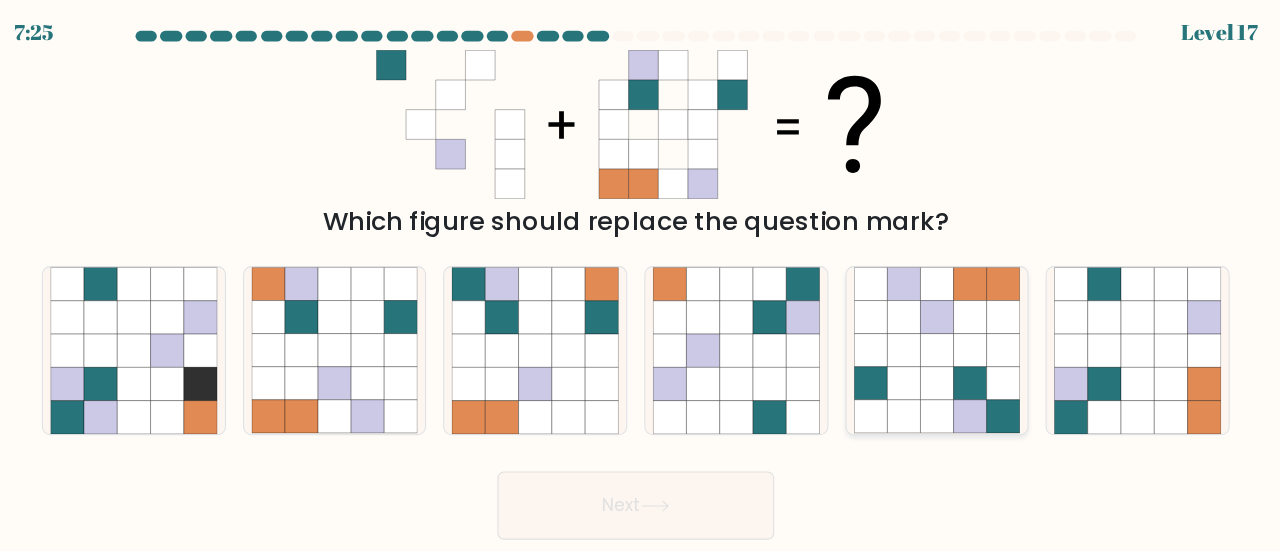 click 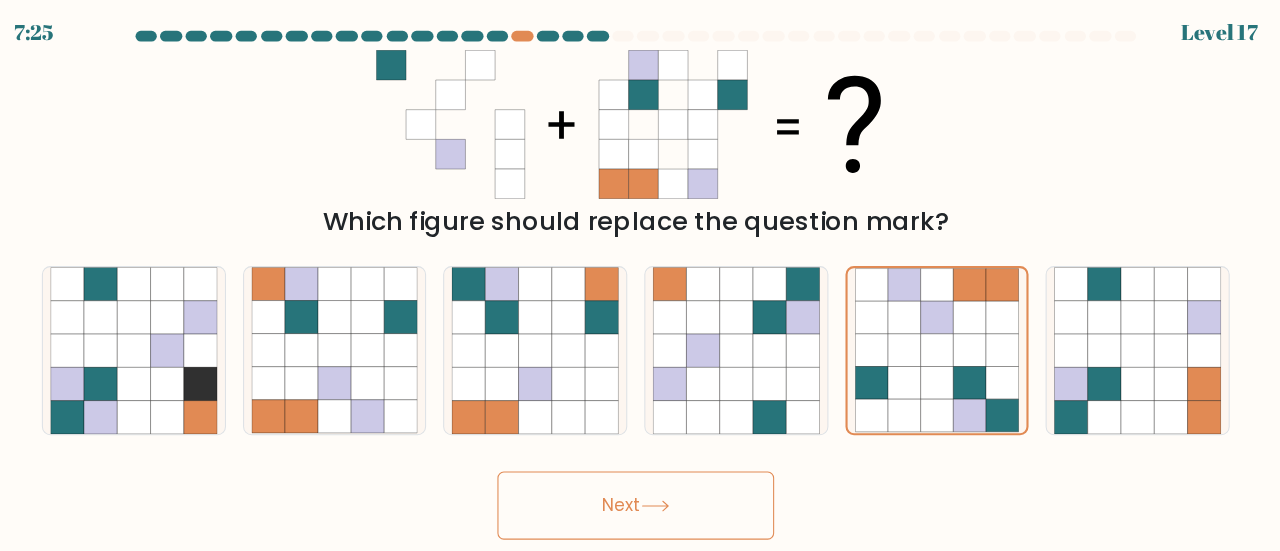 click on "Next" at bounding box center (640, 483) 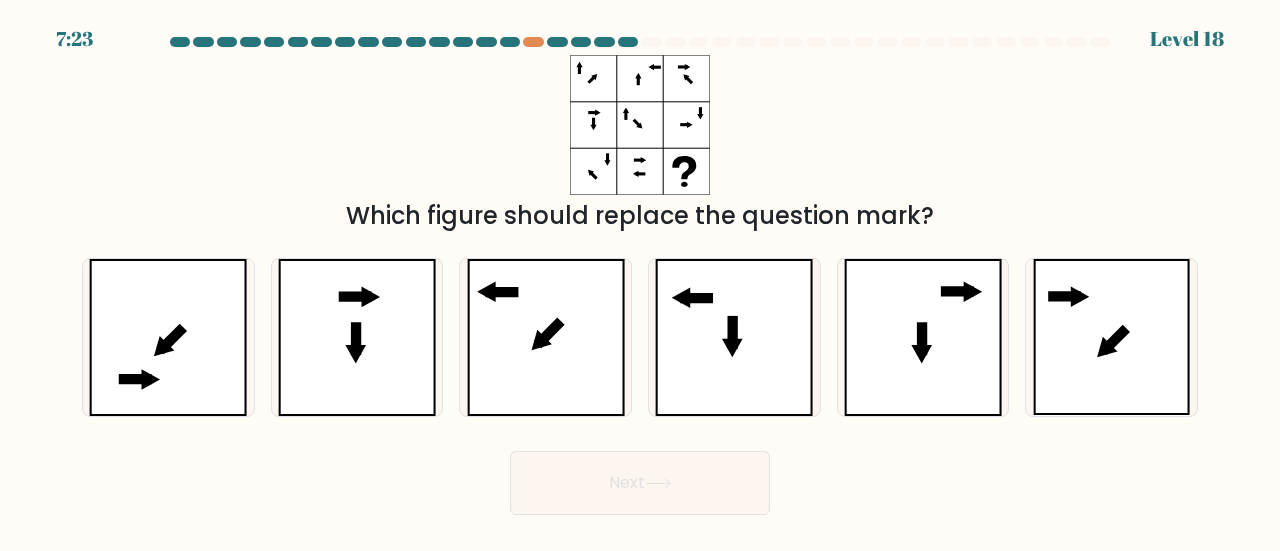 drag, startPoint x: 728, startPoint y: 37, endPoint x: 149, endPoint y: 179, distance: 596.1585 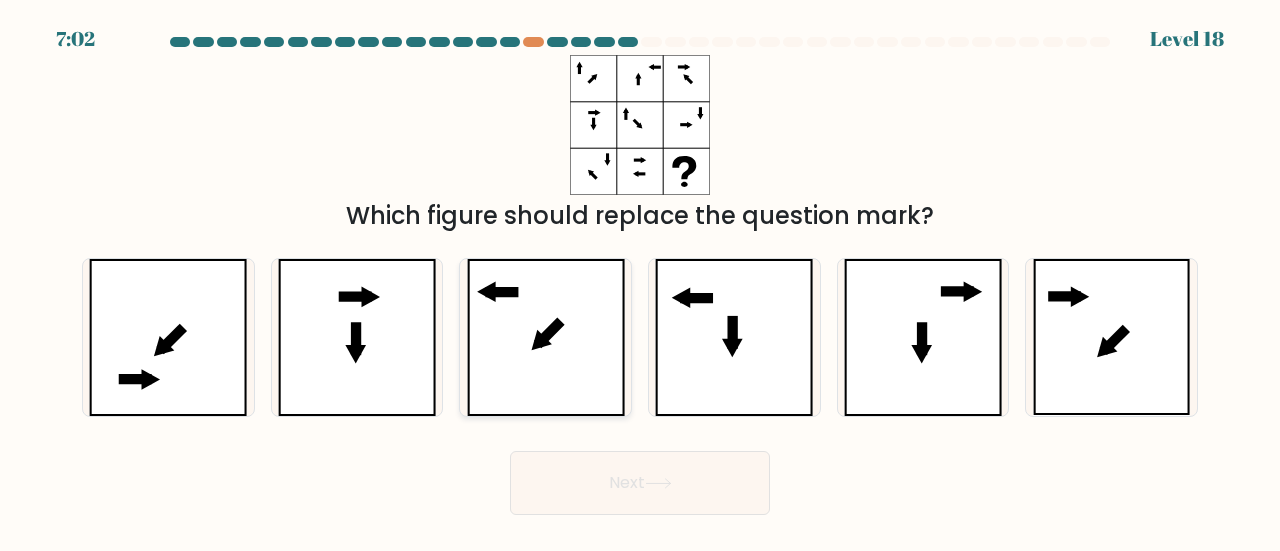 click 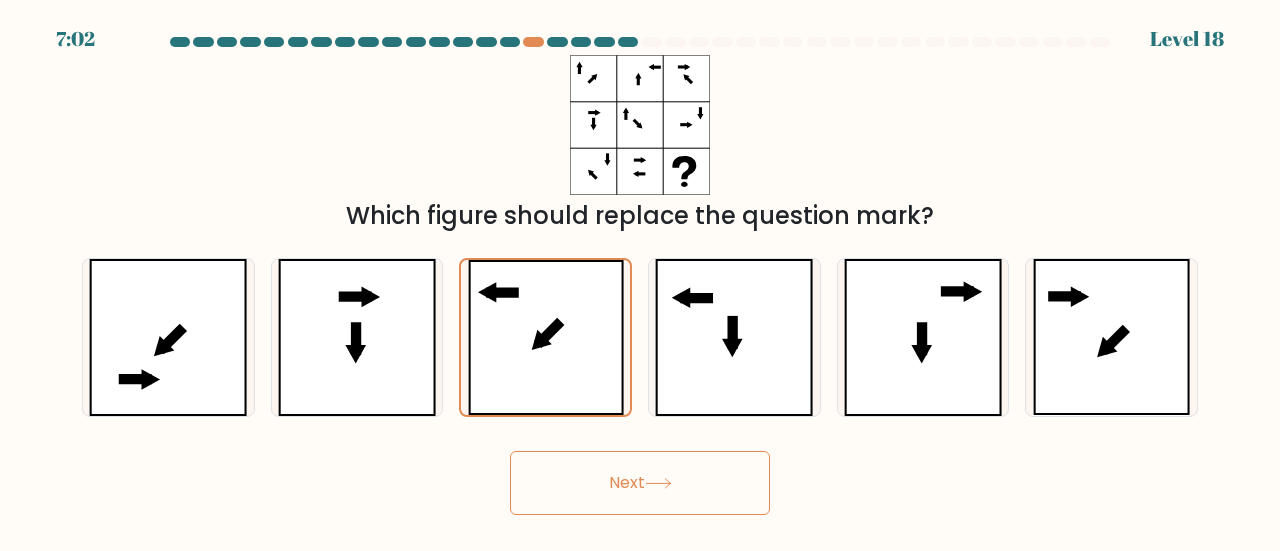 click on "Next" at bounding box center (640, 483) 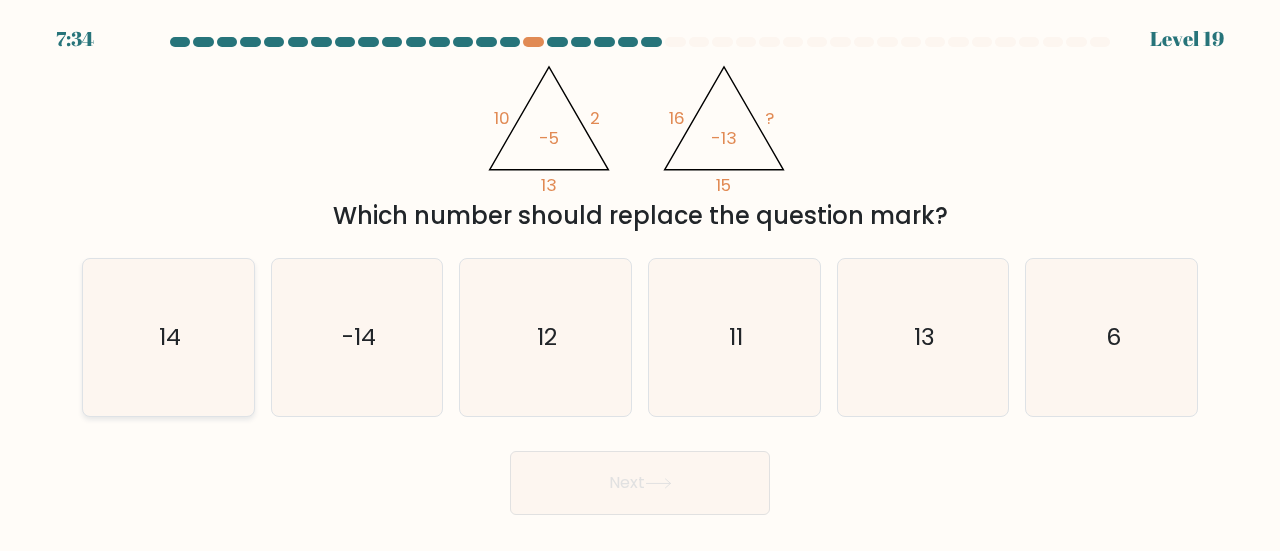 click on "14" 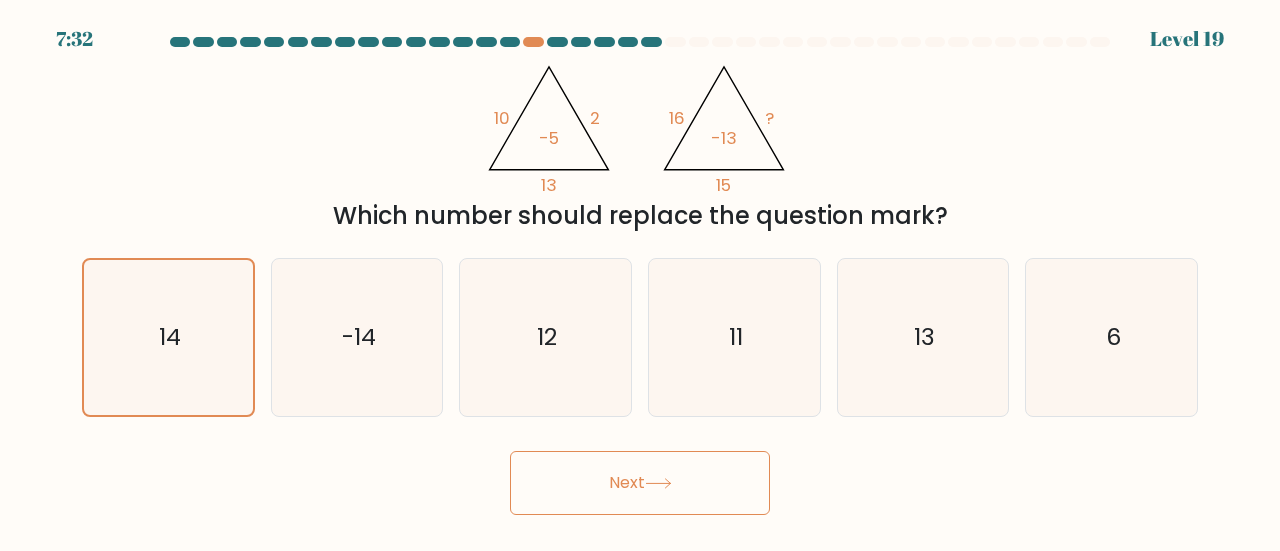 click on "Next" at bounding box center (640, 483) 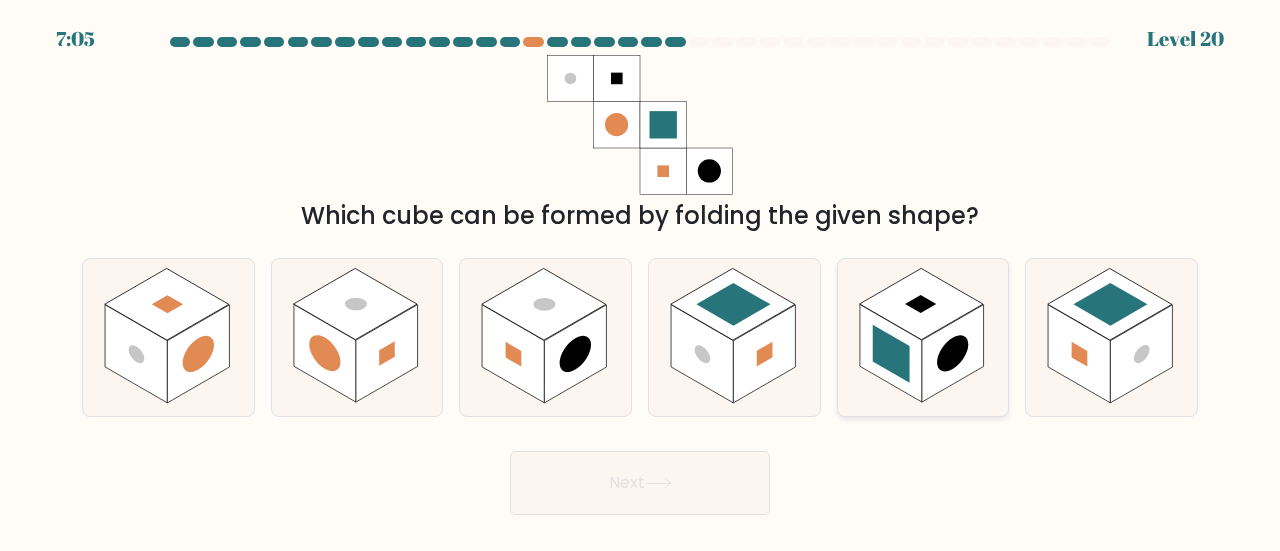 click 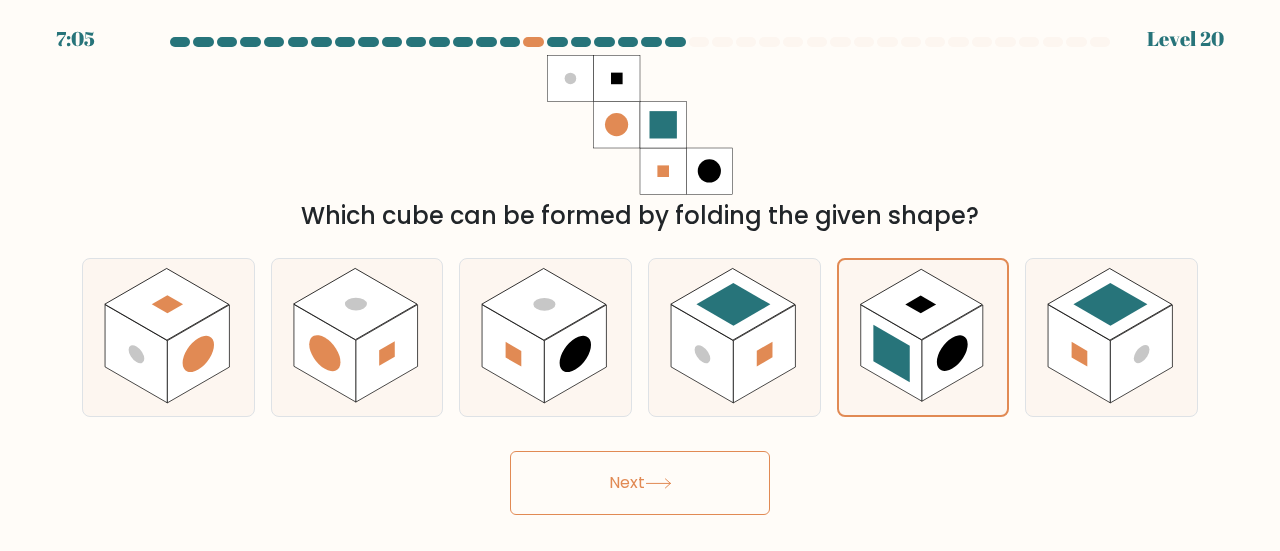 click on "Next" at bounding box center [640, 483] 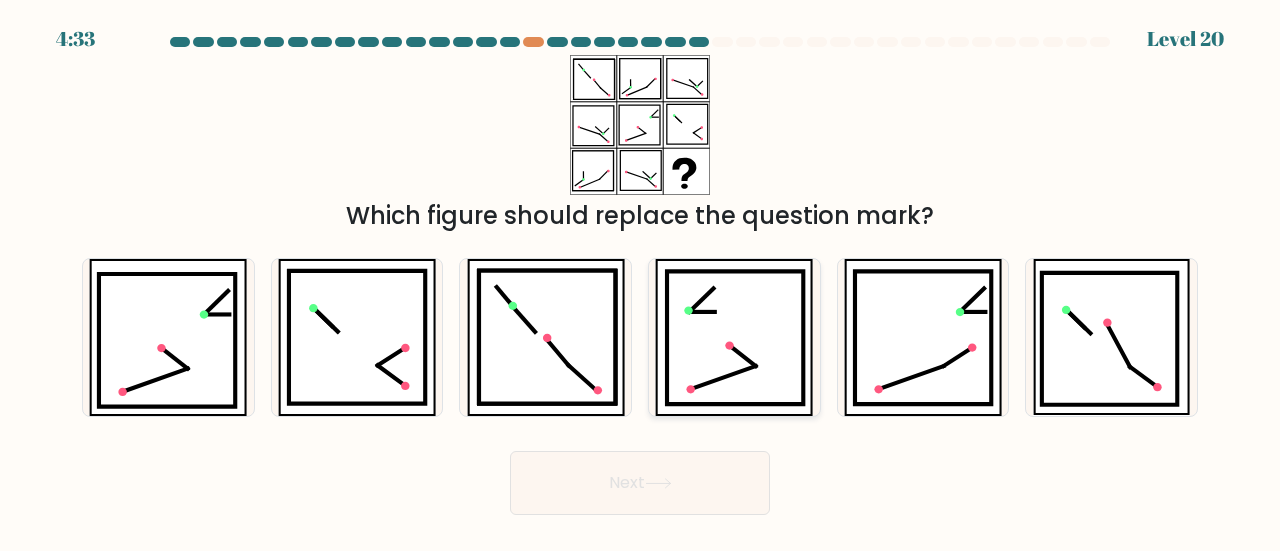 click 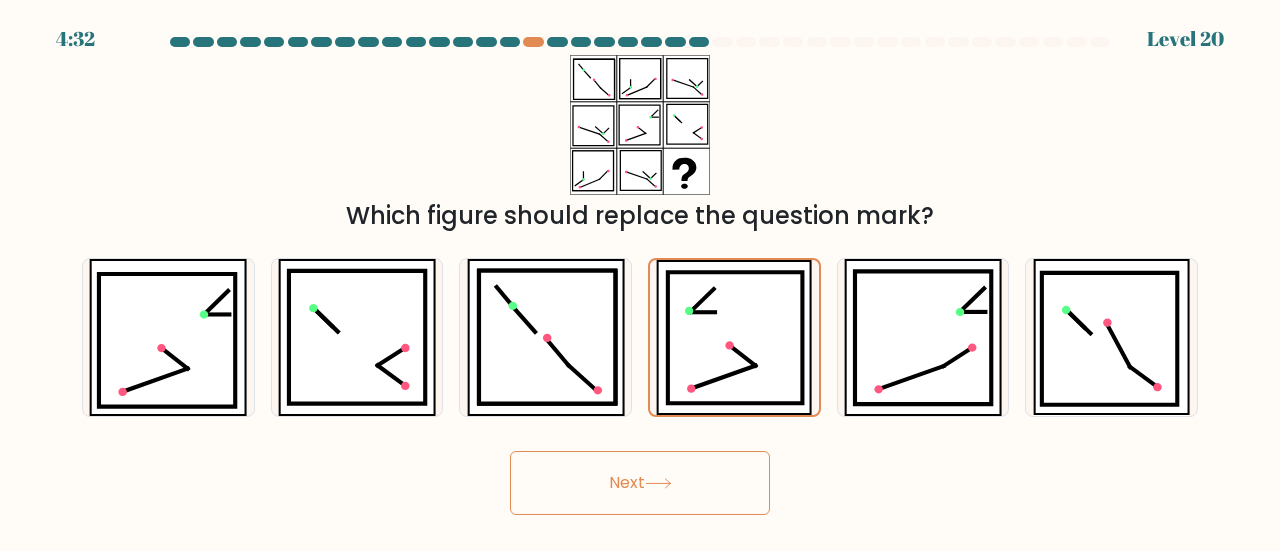 click on "Next" at bounding box center [640, 483] 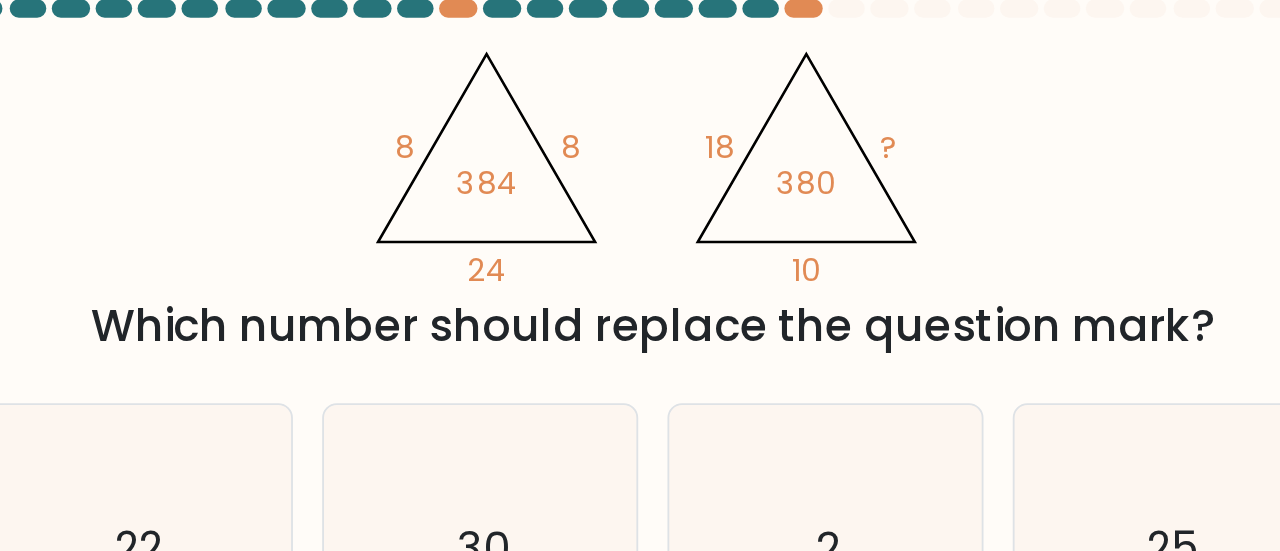 type 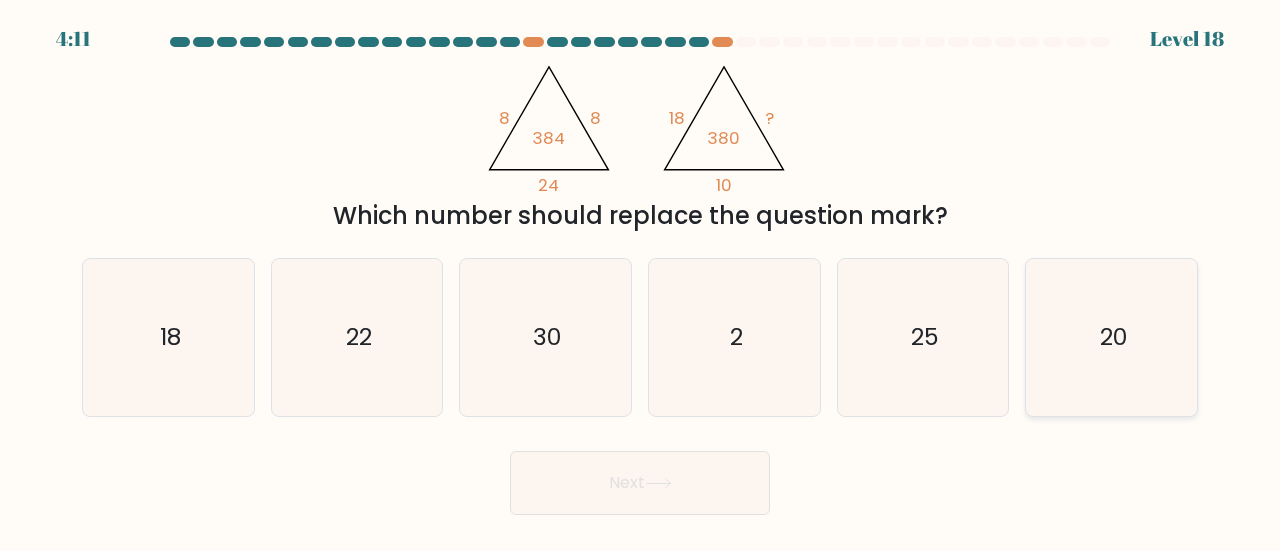 click on "20" 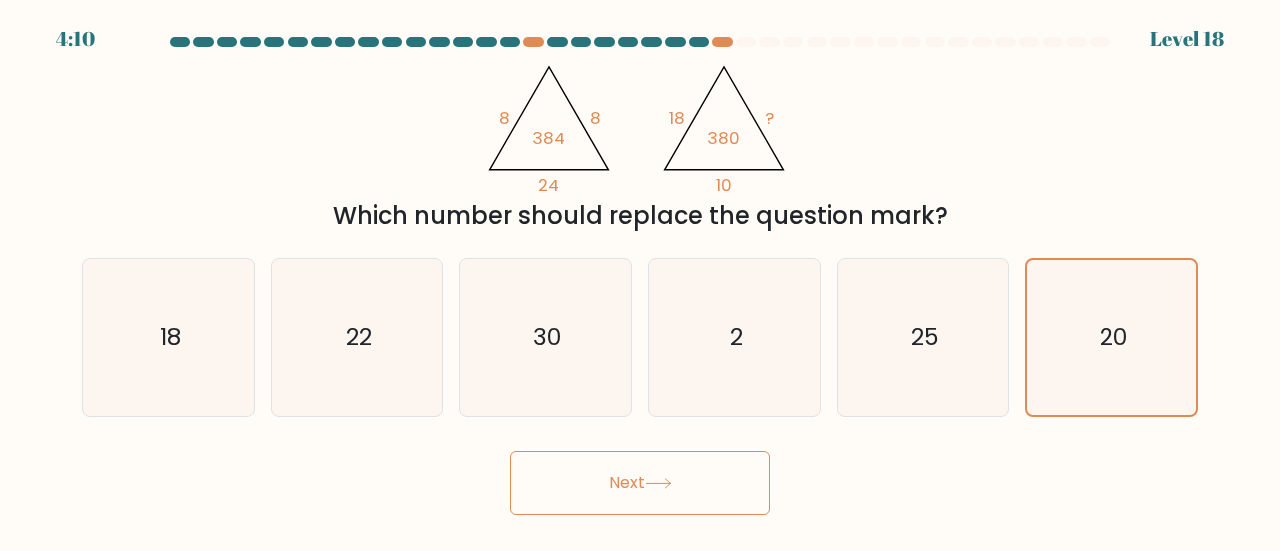 click on "Next" at bounding box center [640, 483] 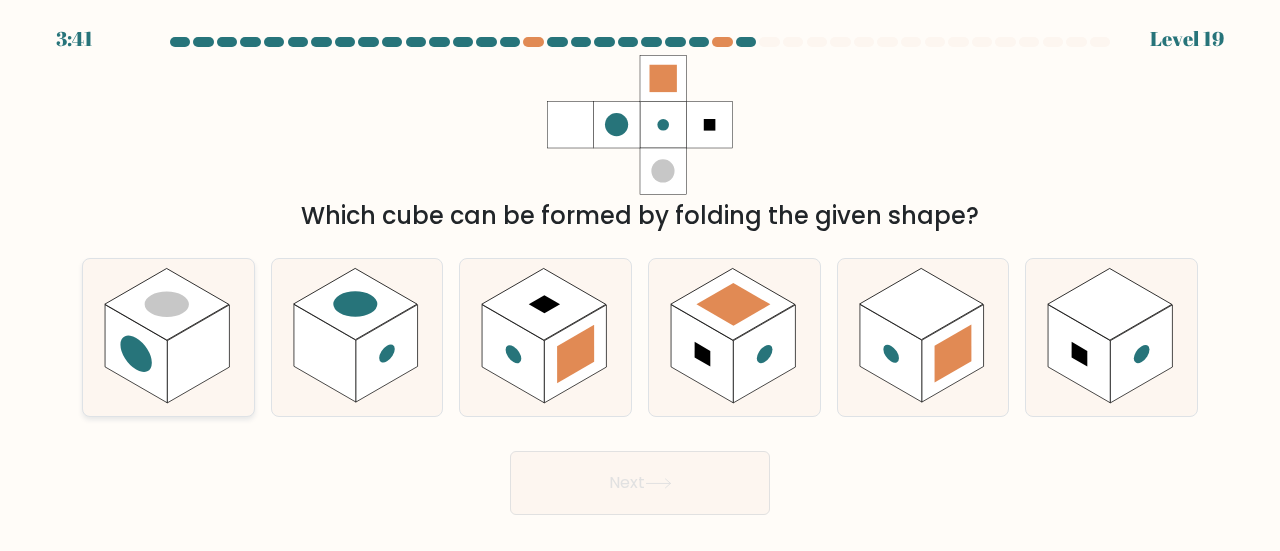 click 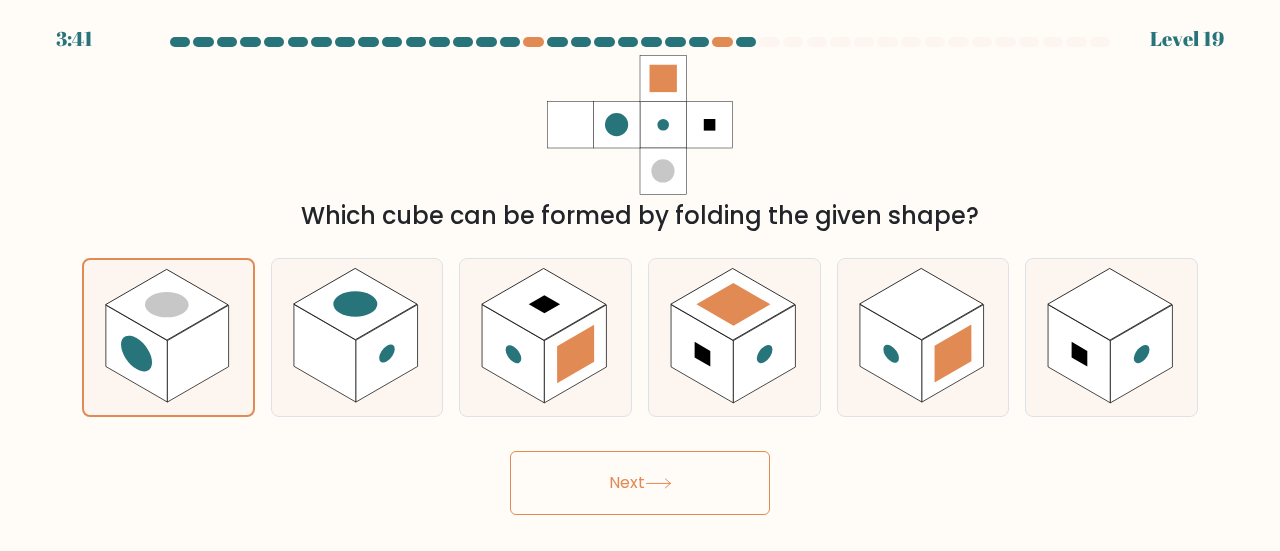 click on "Next" at bounding box center (640, 483) 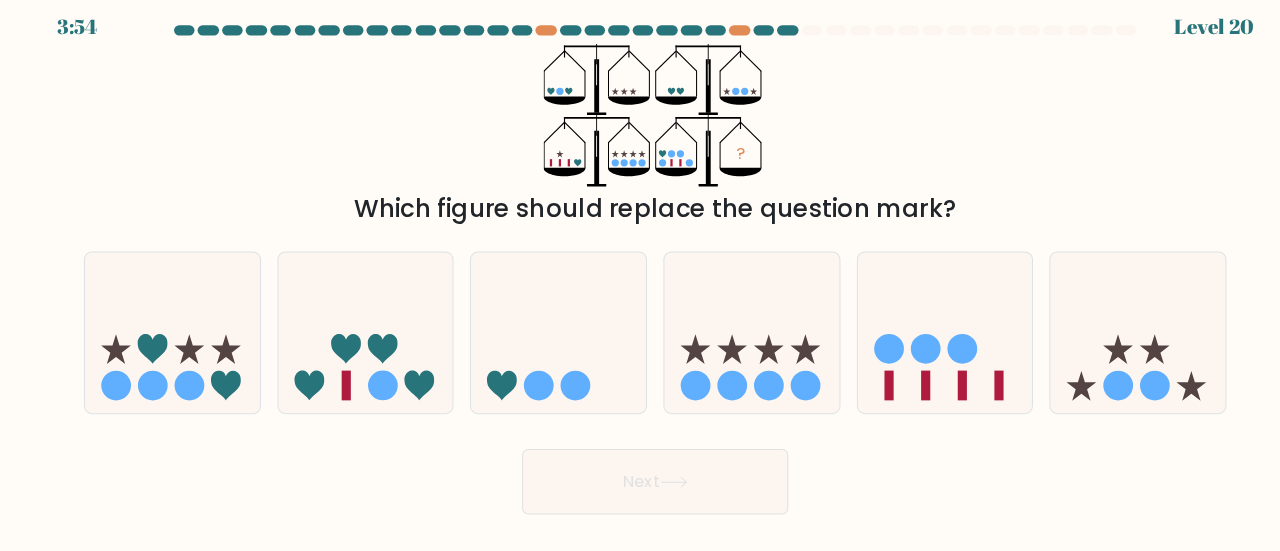 scroll, scrollTop: 0, scrollLeft: 0, axis: both 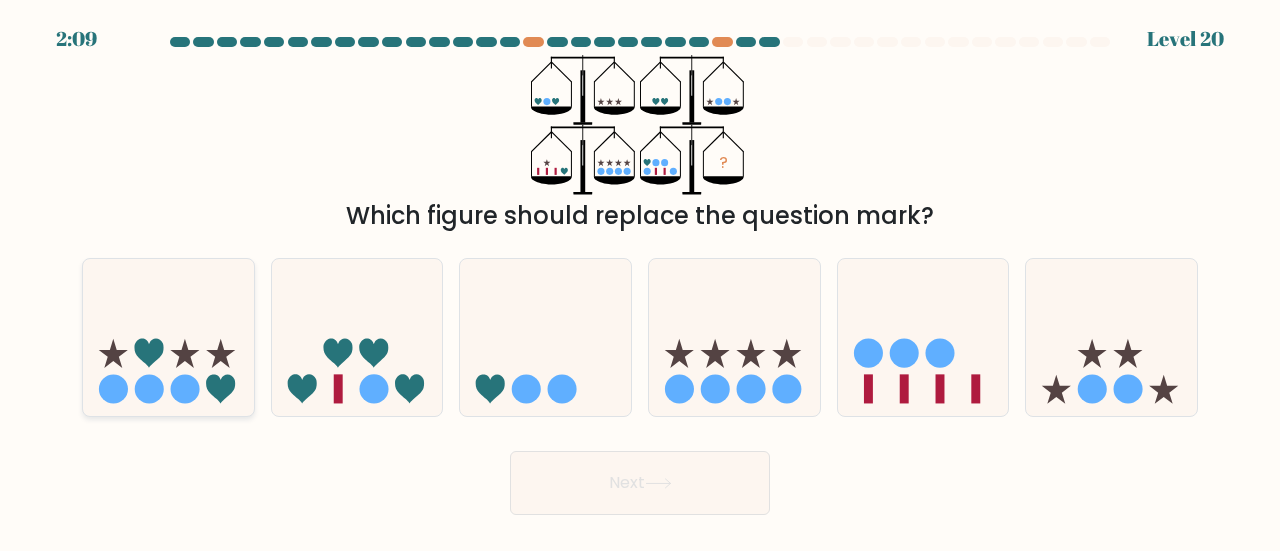 click 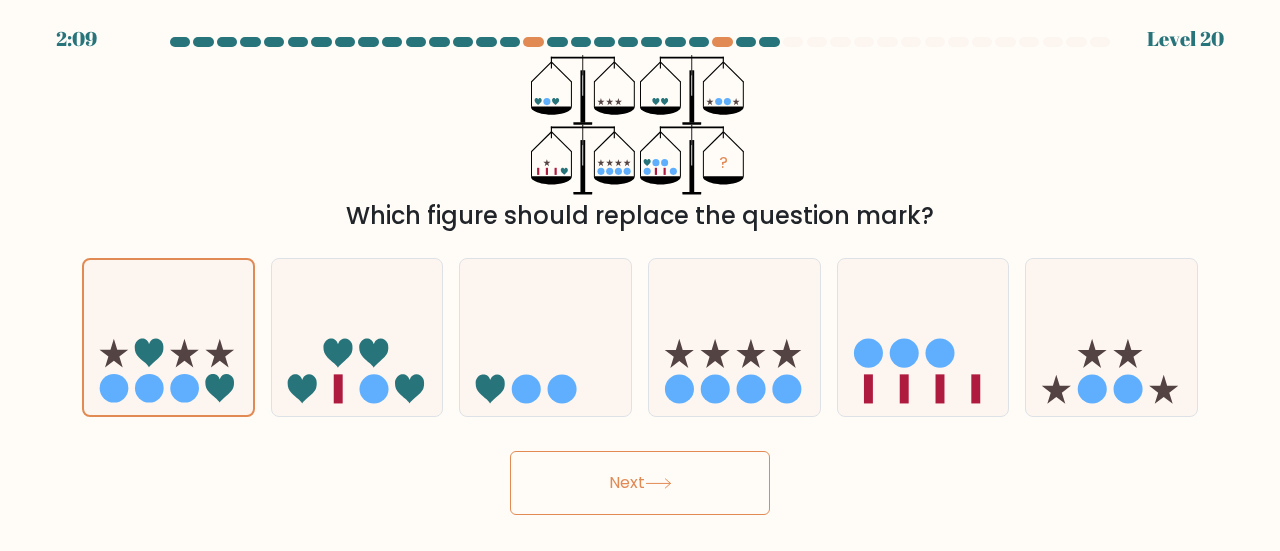 click on "Next" at bounding box center (640, 483) 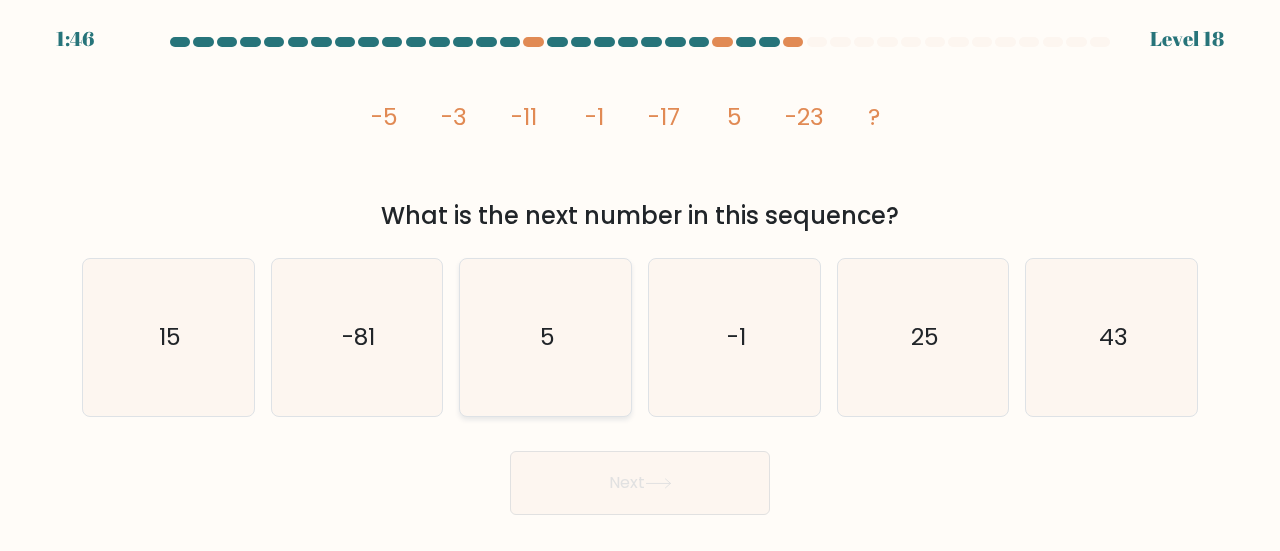 click on "5" 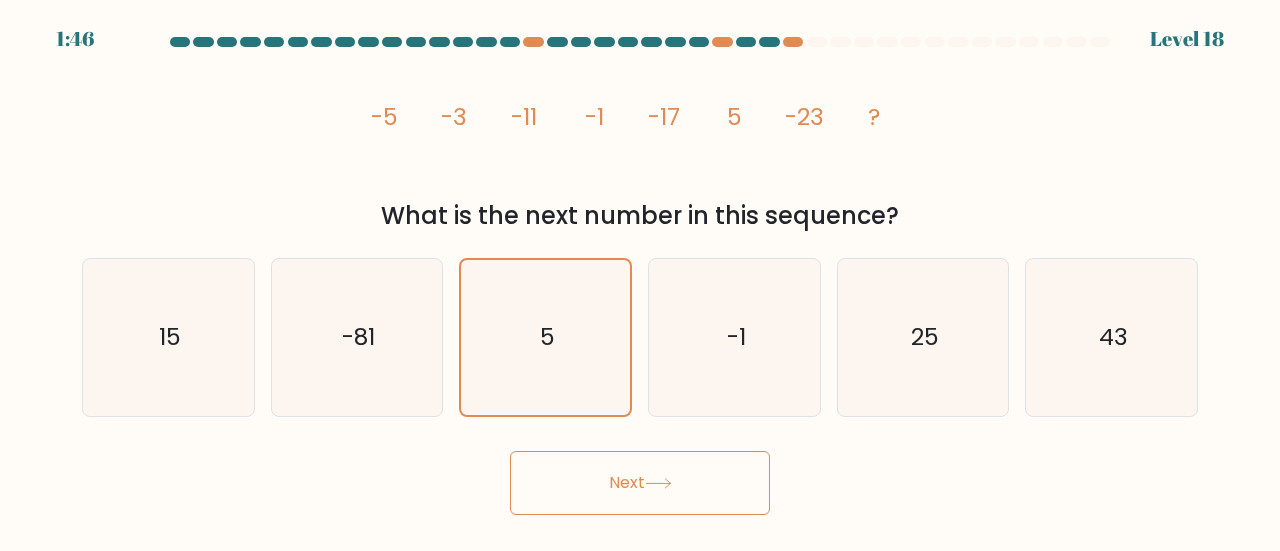 click on "1:46
Level 18" at bounding box center [640, 275] 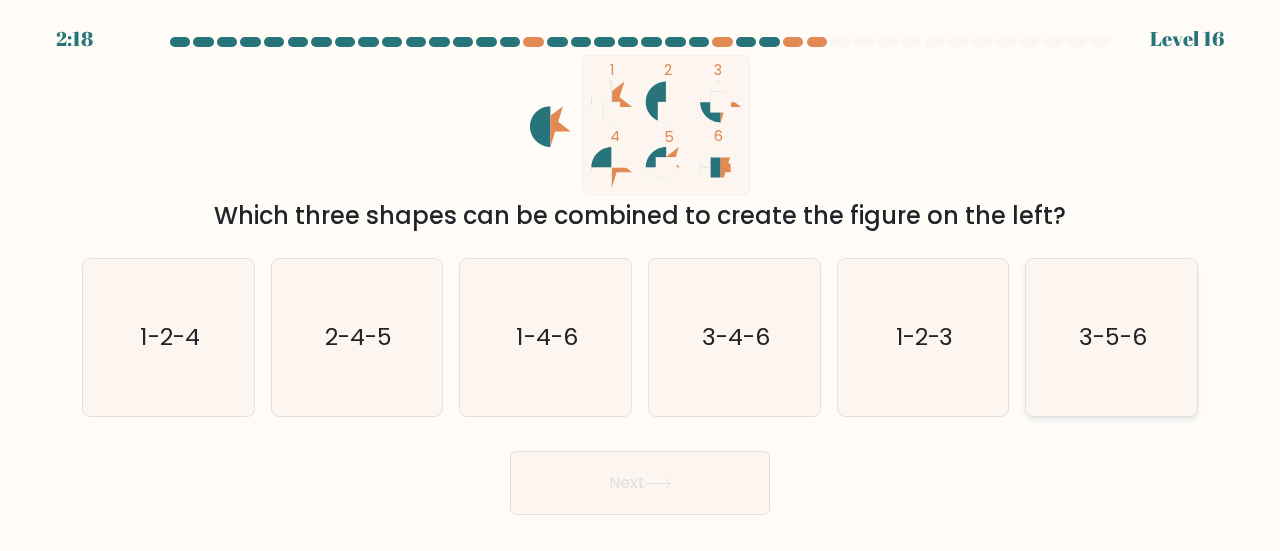 click on "3-5-6" 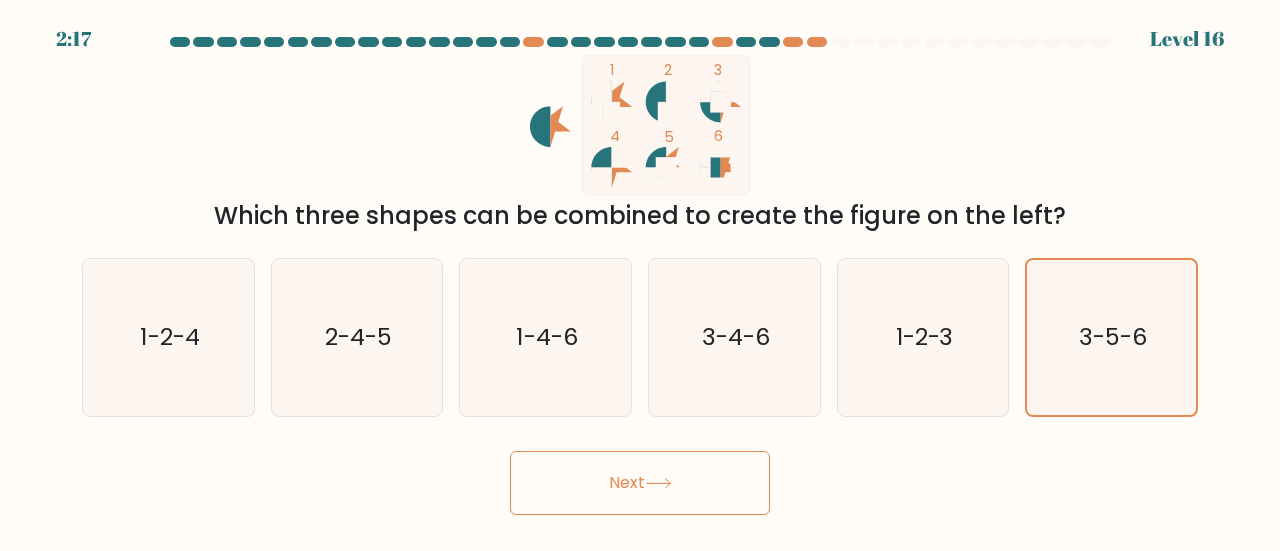 click on "Next" at bounding box center (640, 483) 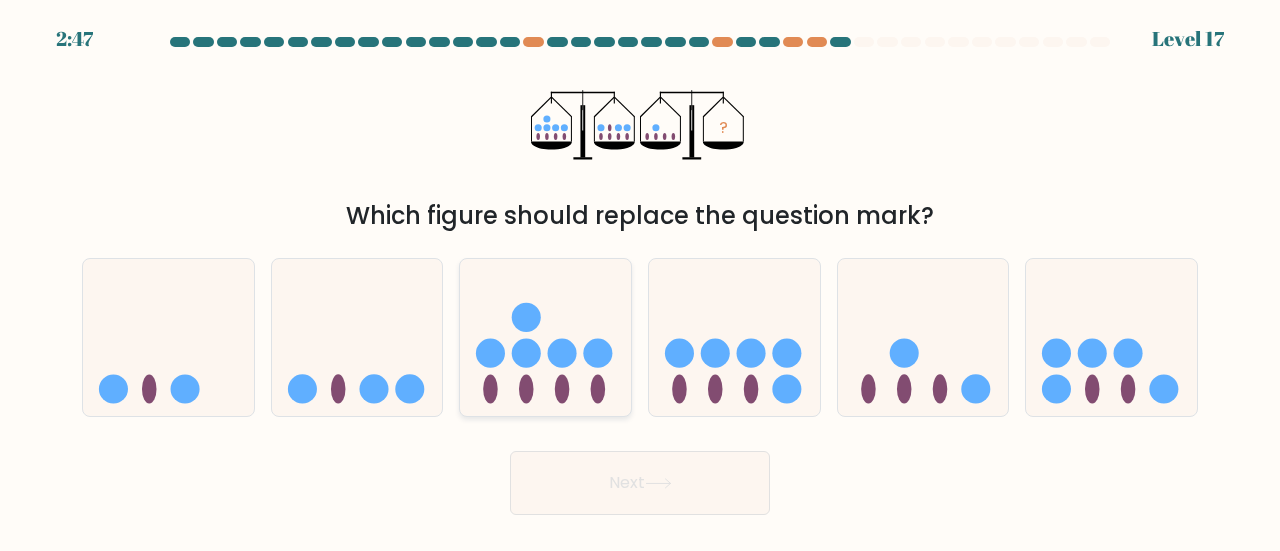 click at bounding box center (545, 337) 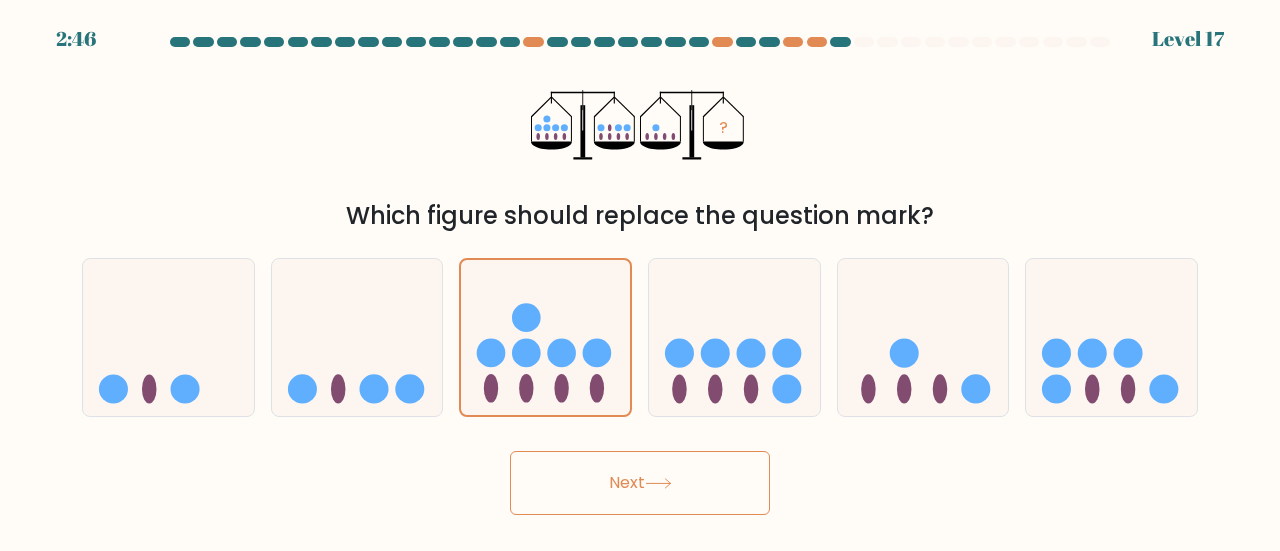 click on "Next" at bounding box center [640, 483] 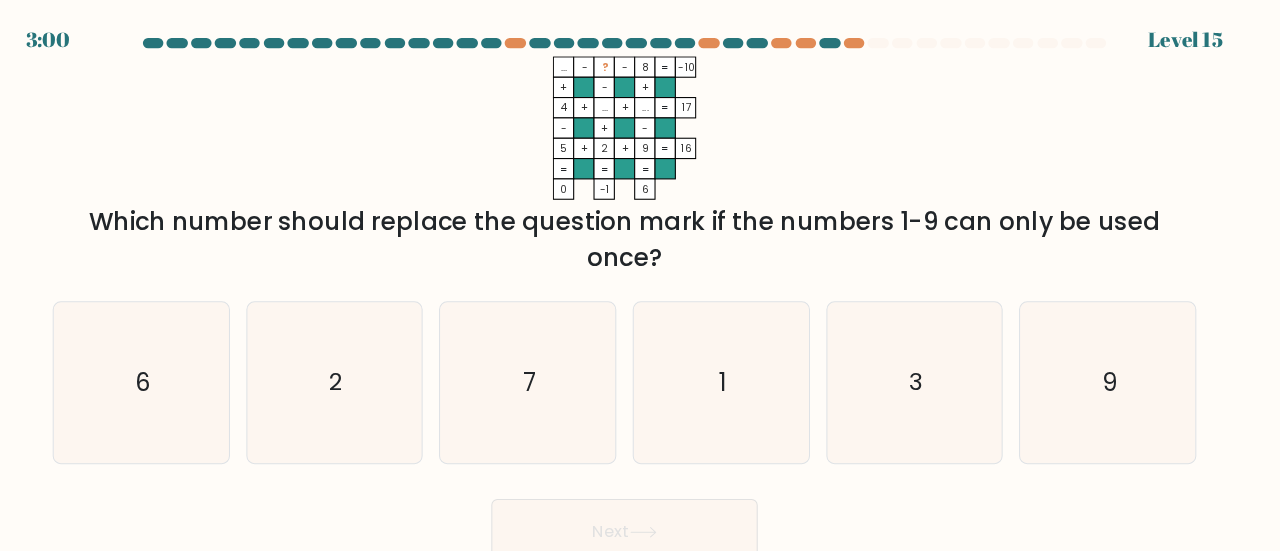 scroll, scrollTop: 0, scrollLeft: 0, axis: both 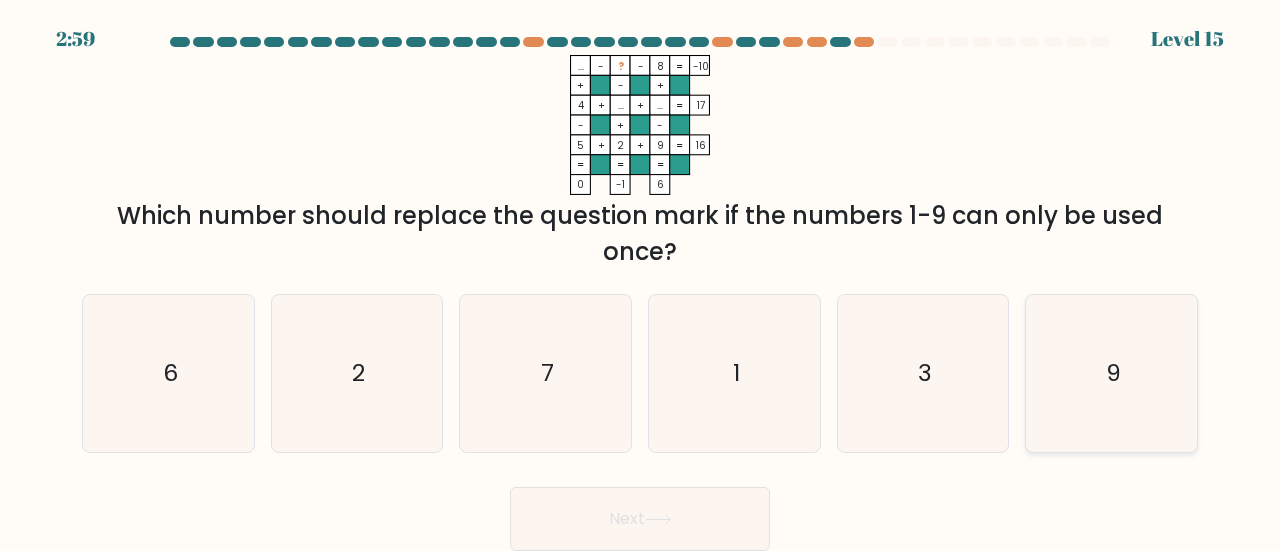 click on "9" 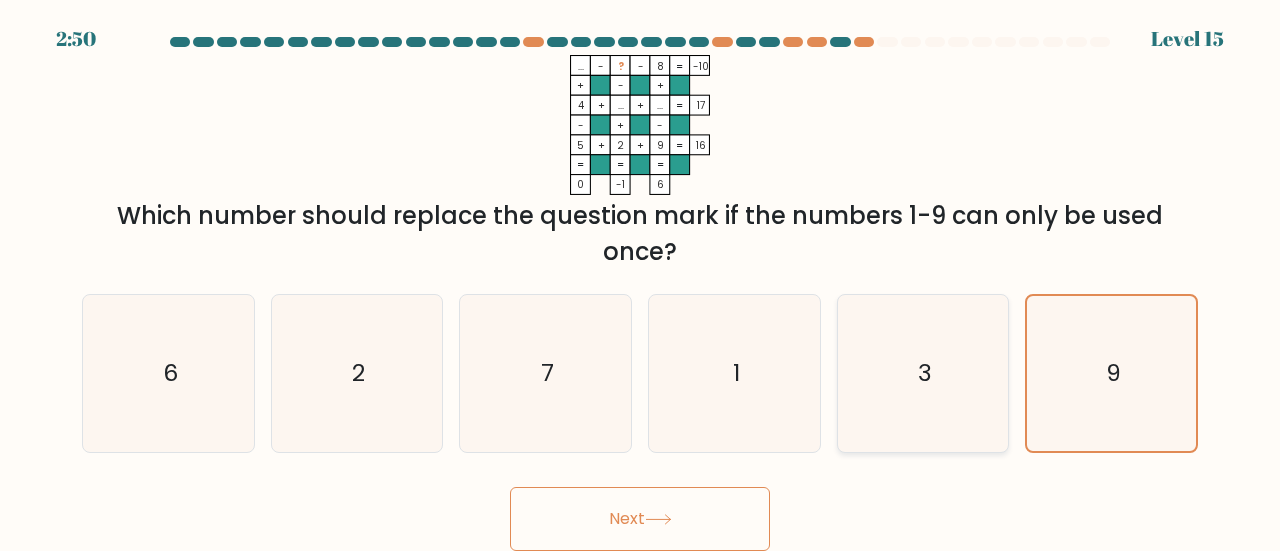 click on "3" 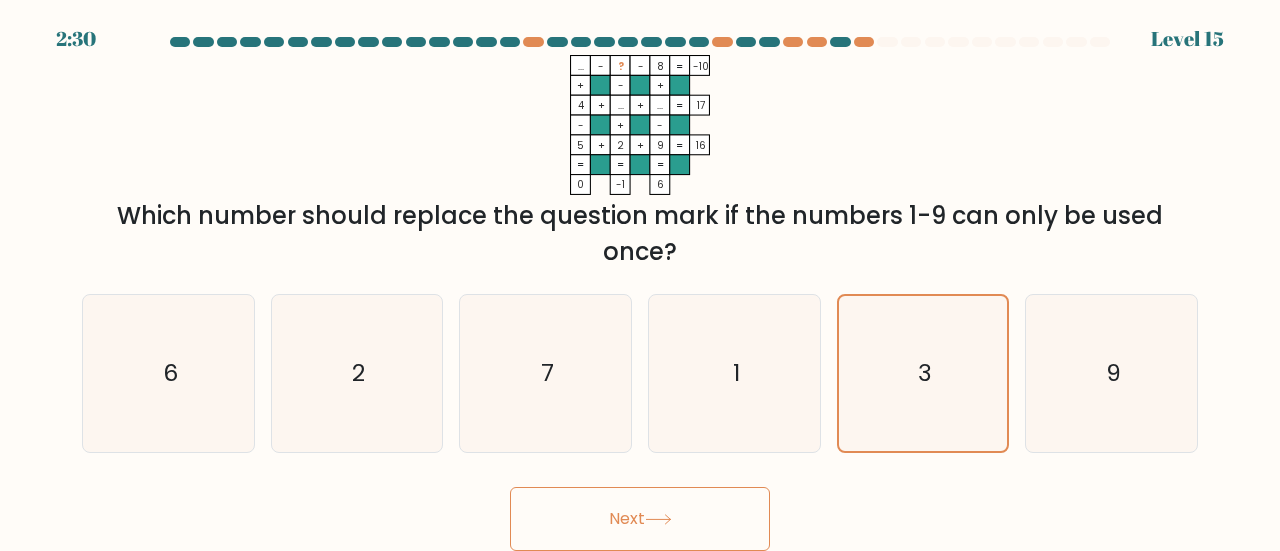 click 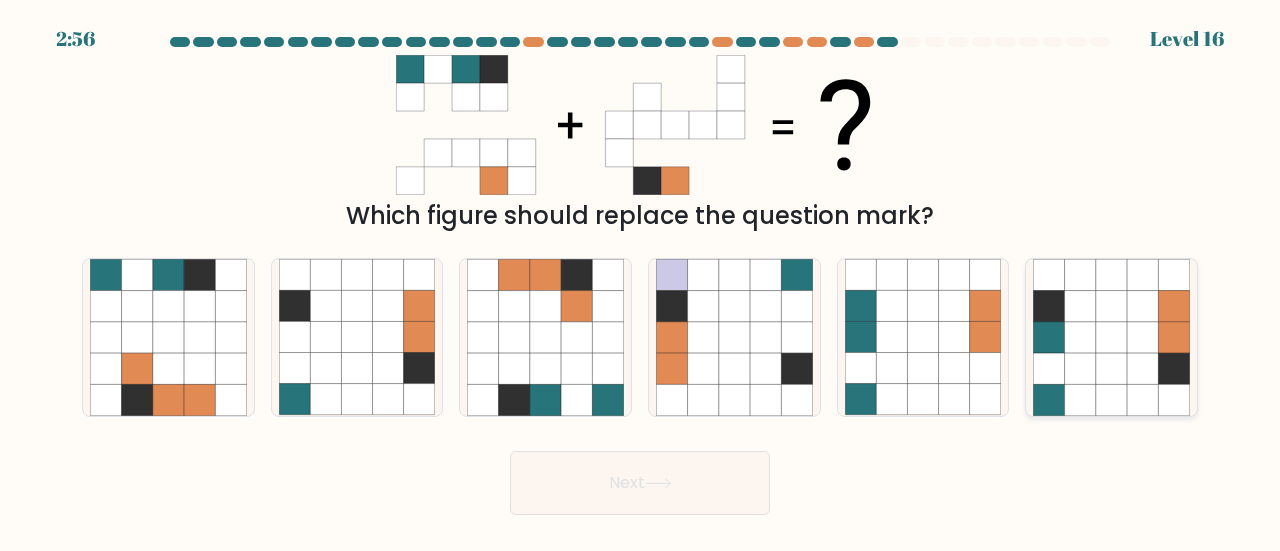 click 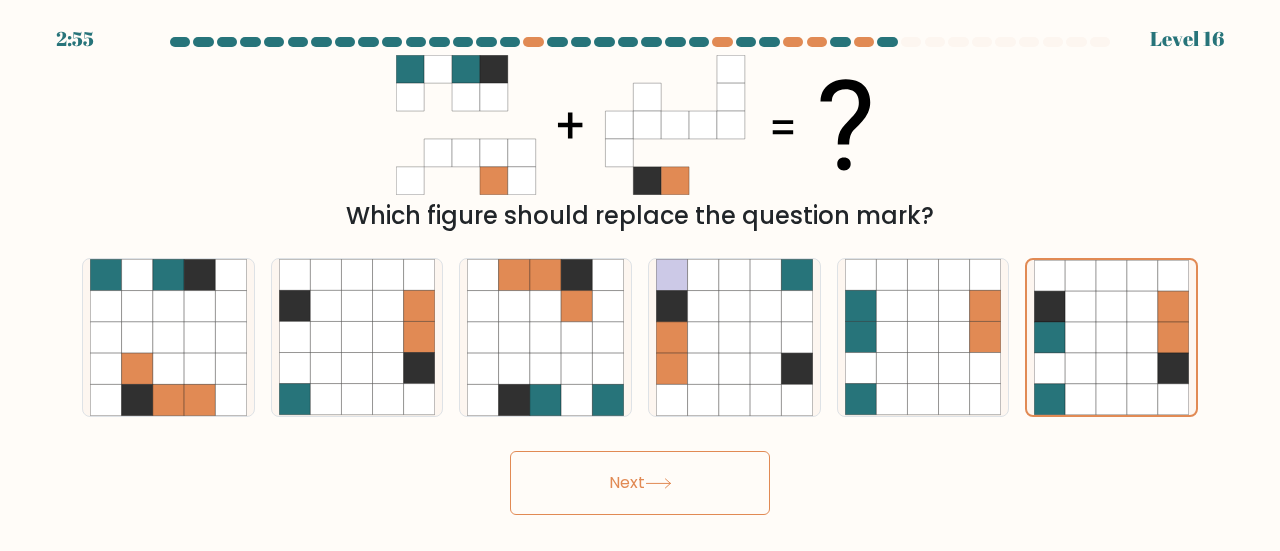 click on "Next" at bounding box center (640, 483) 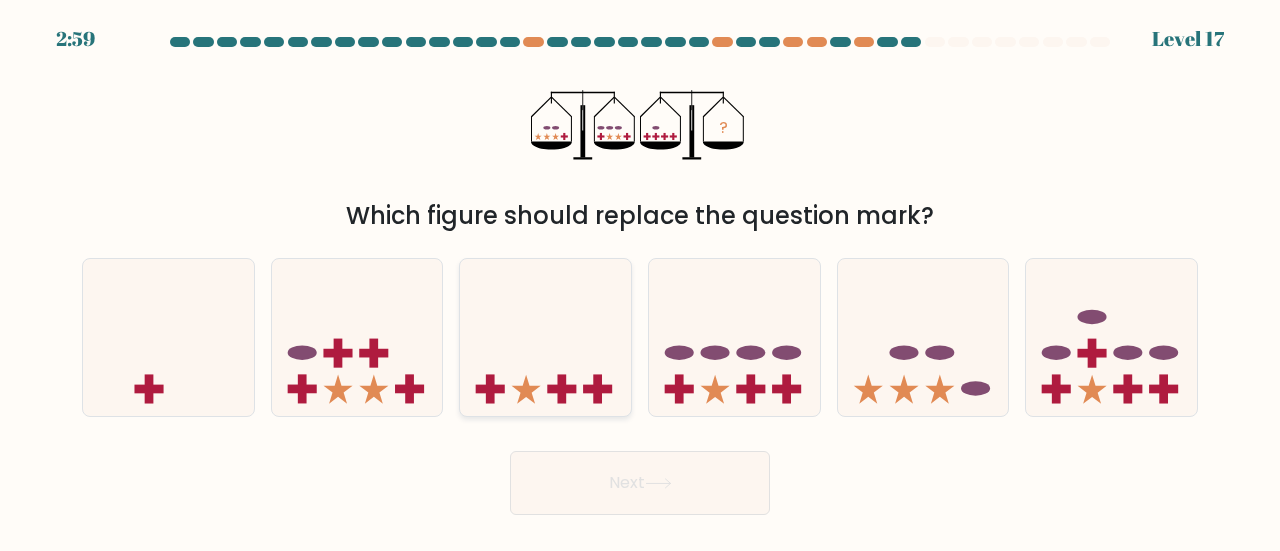 click 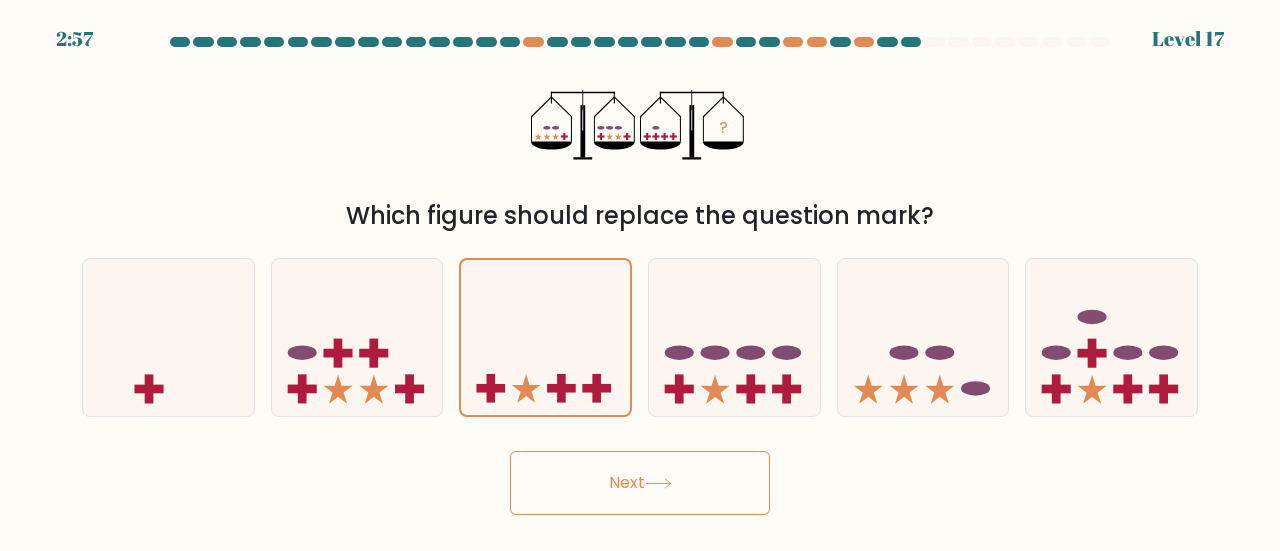 click on "Next" at bounding box center (640, 483) 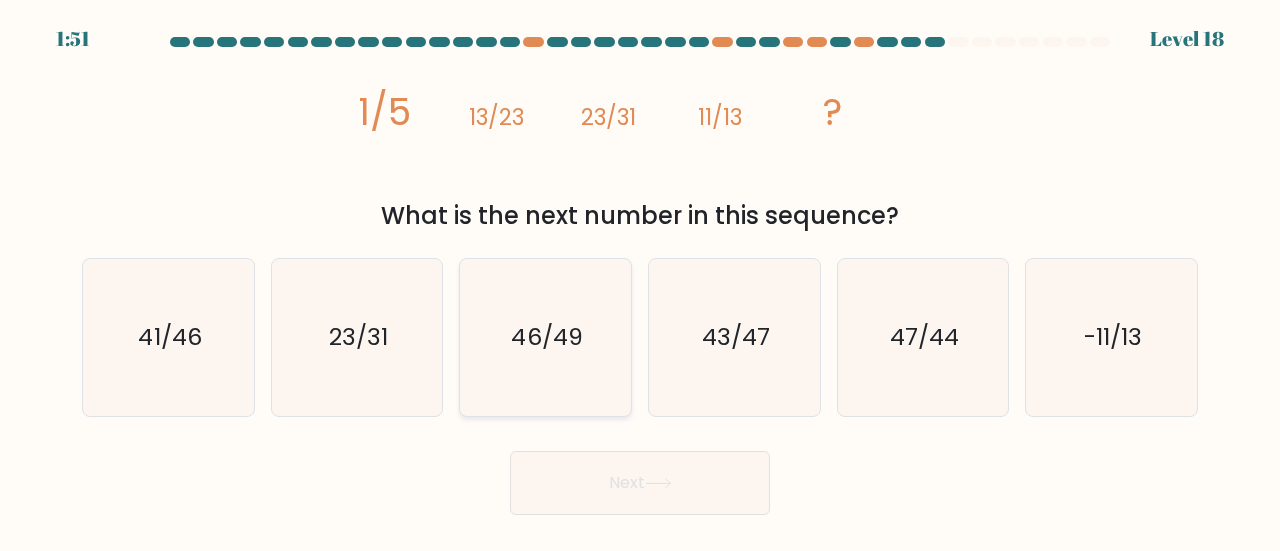 click on "46/49" at bounding box center [545, 337] 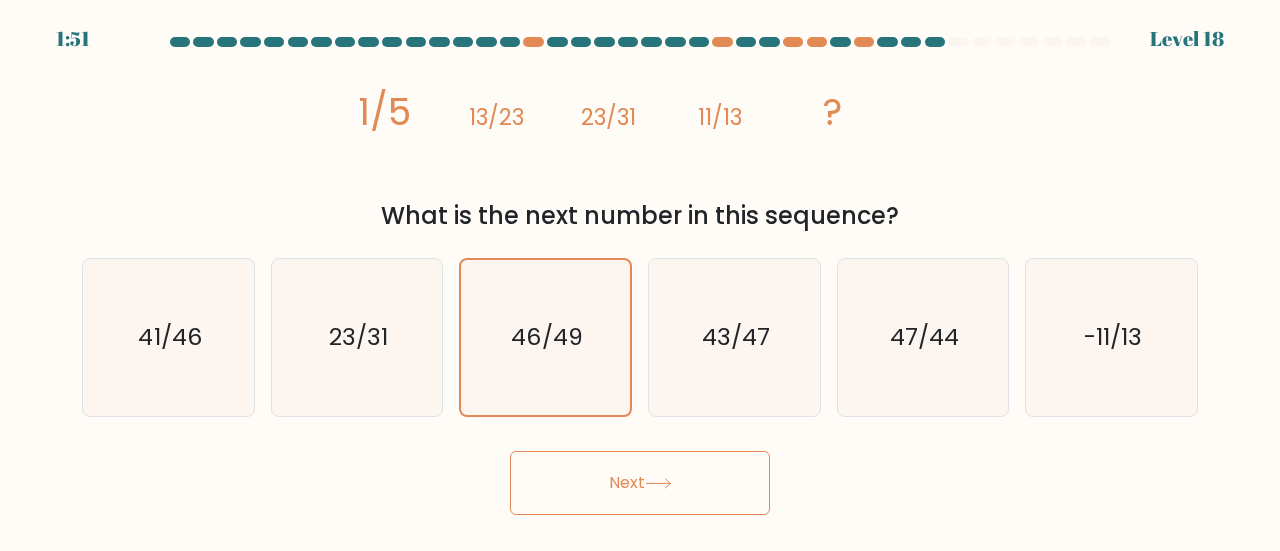 click on "Next" at bounding box center (640, 483) 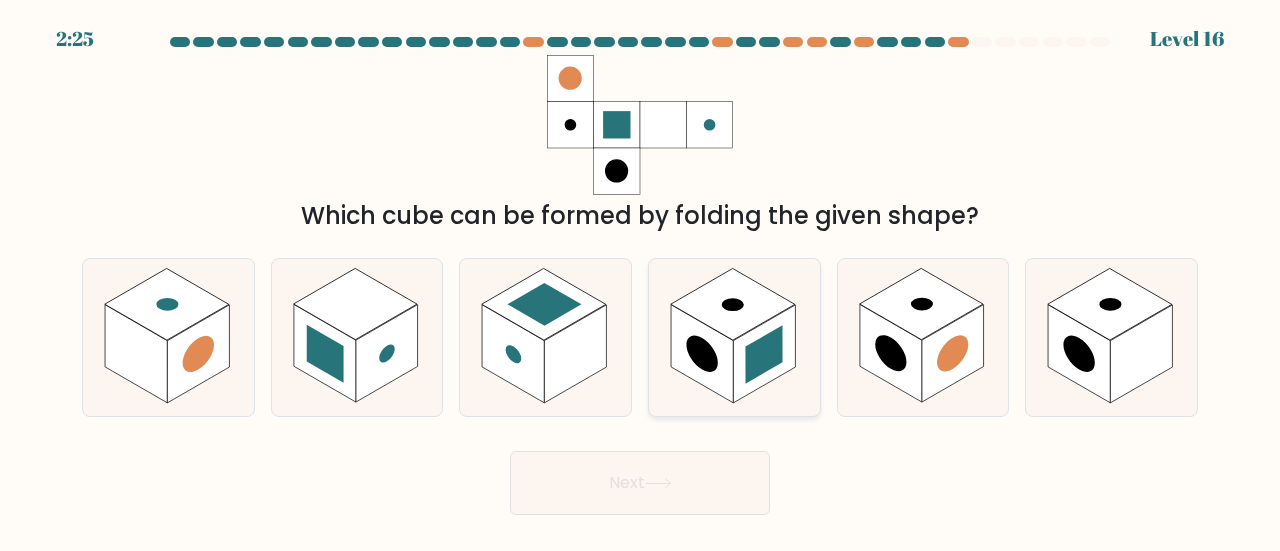 click 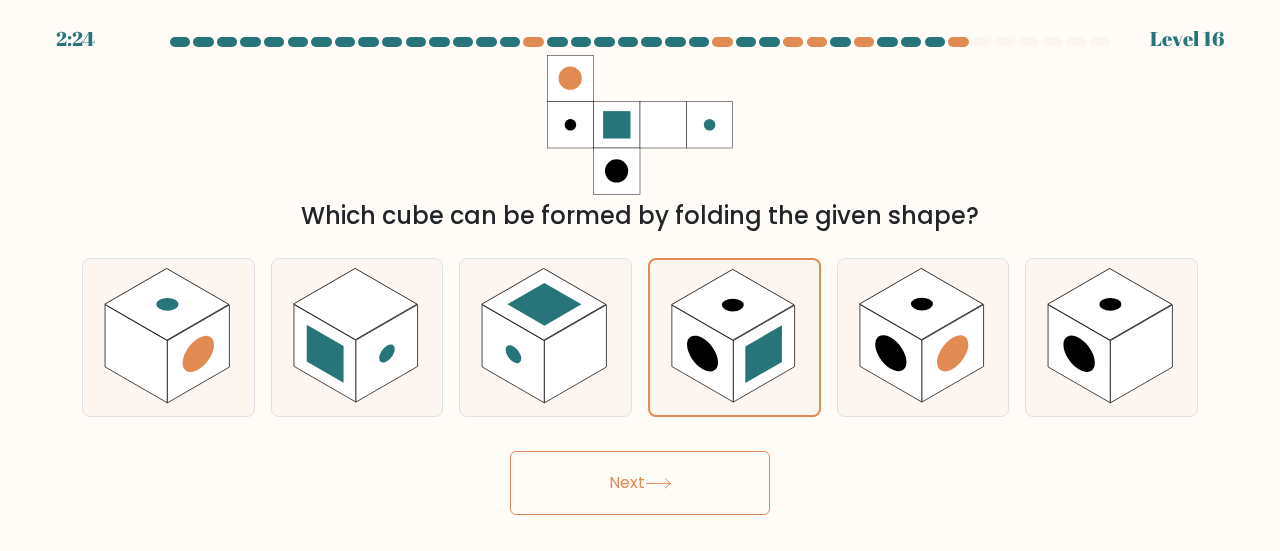 click on "Next" at bounding box center (640, 483) 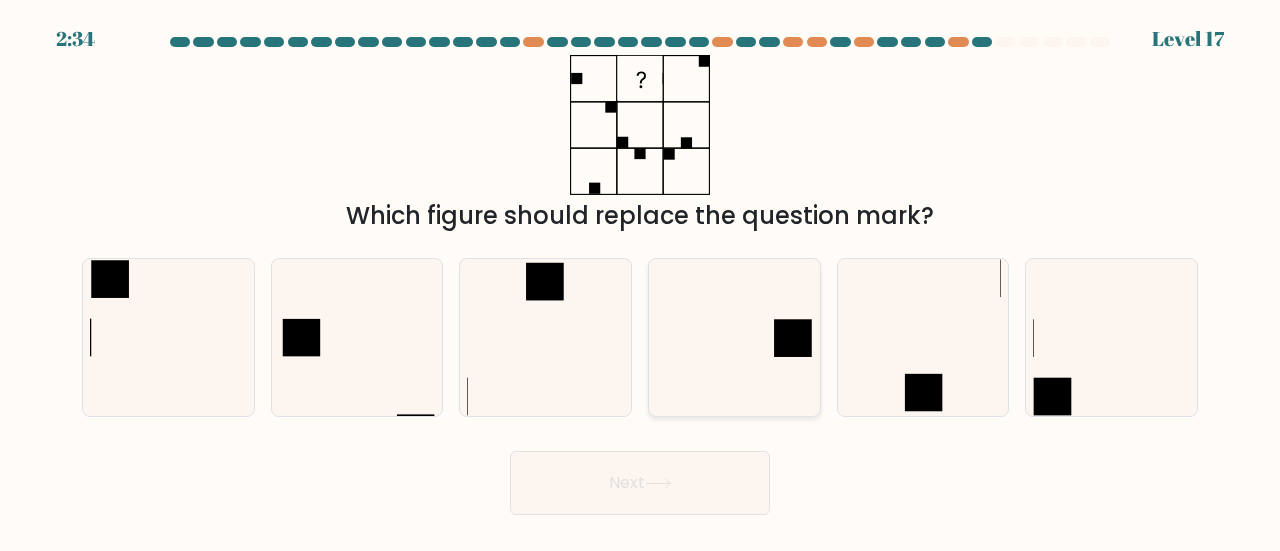 click 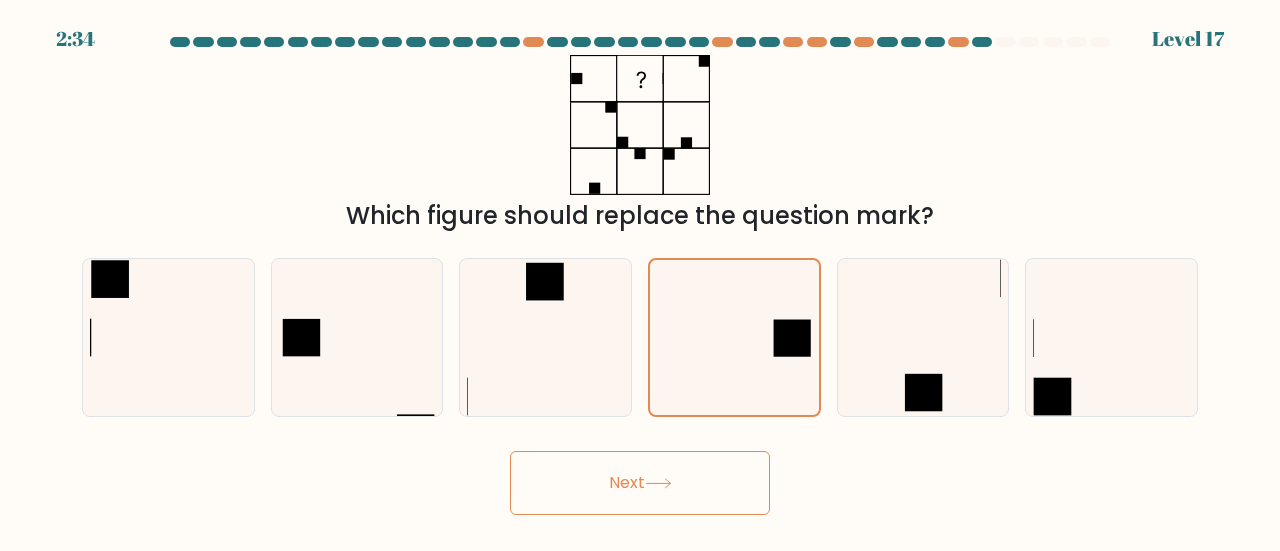 click on "Next" at bounding box center (640, 483) 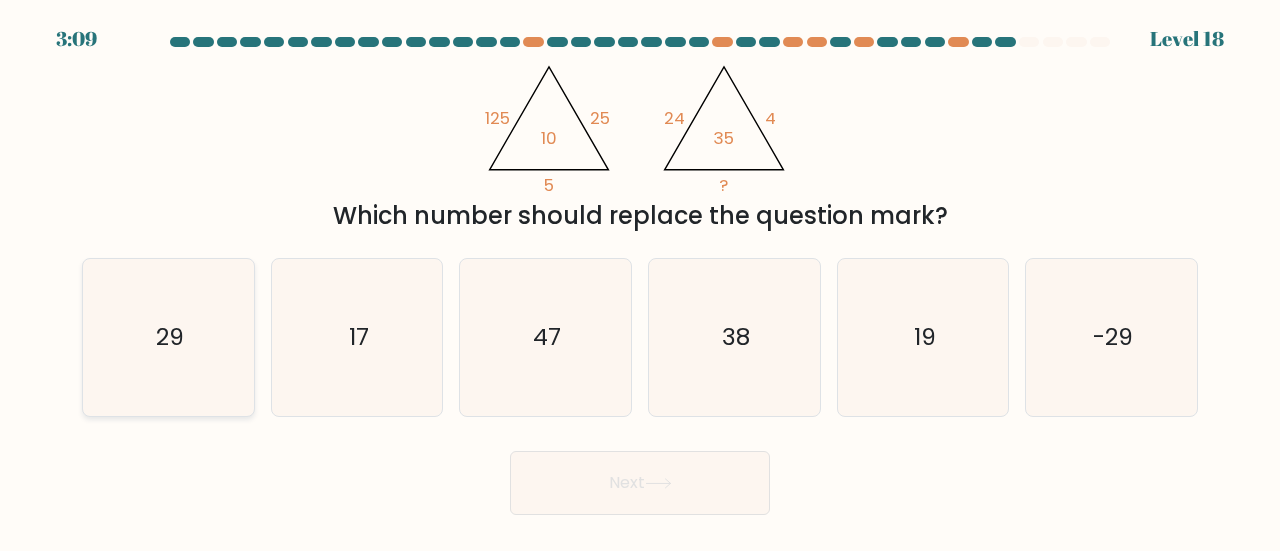 click on "29" 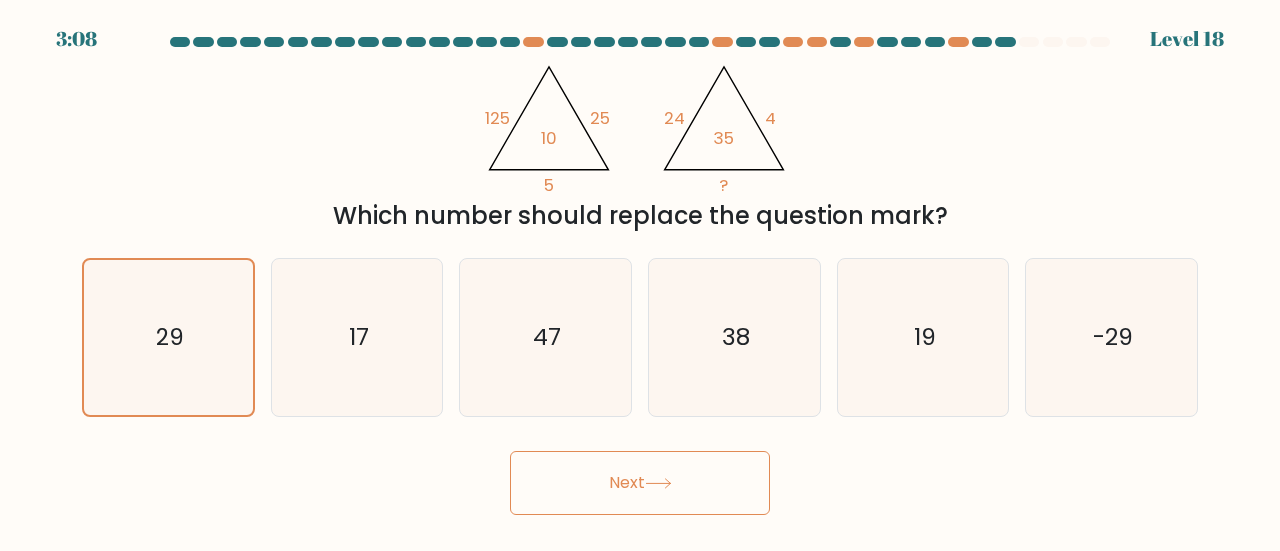 click on "Next" at bounding box center (640, 483) 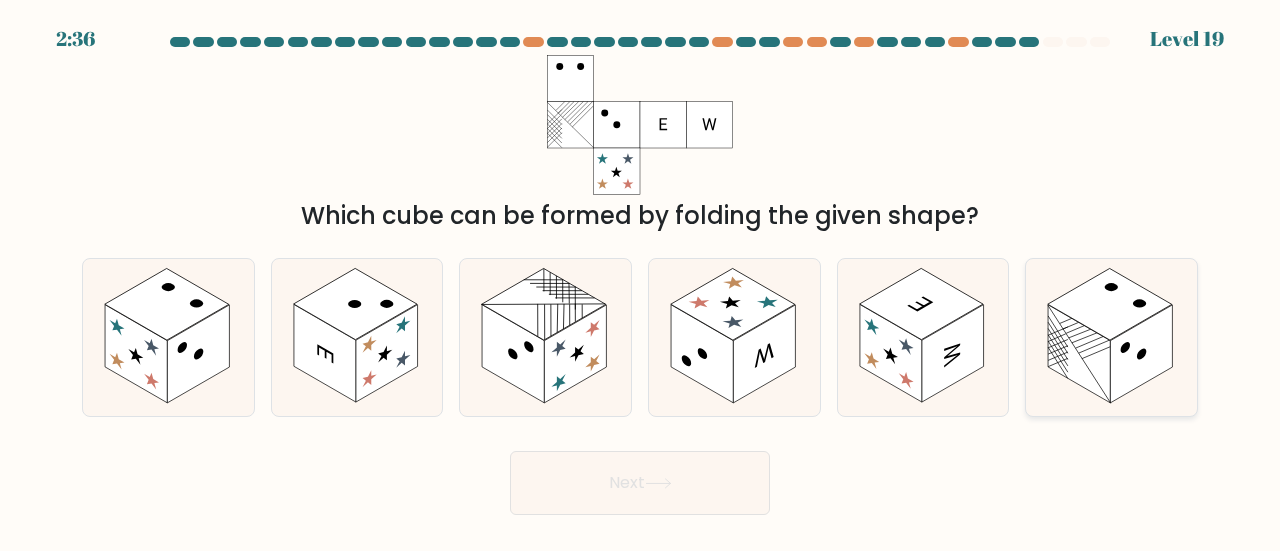 click 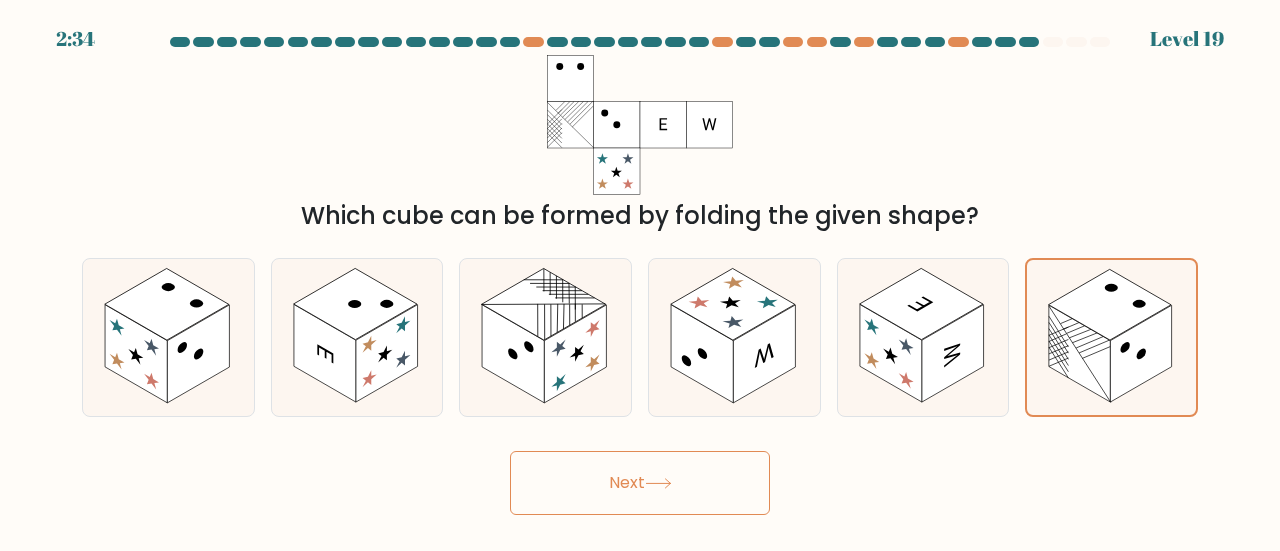 click on "2:34
Level 19" at bounding box center (640, 275) 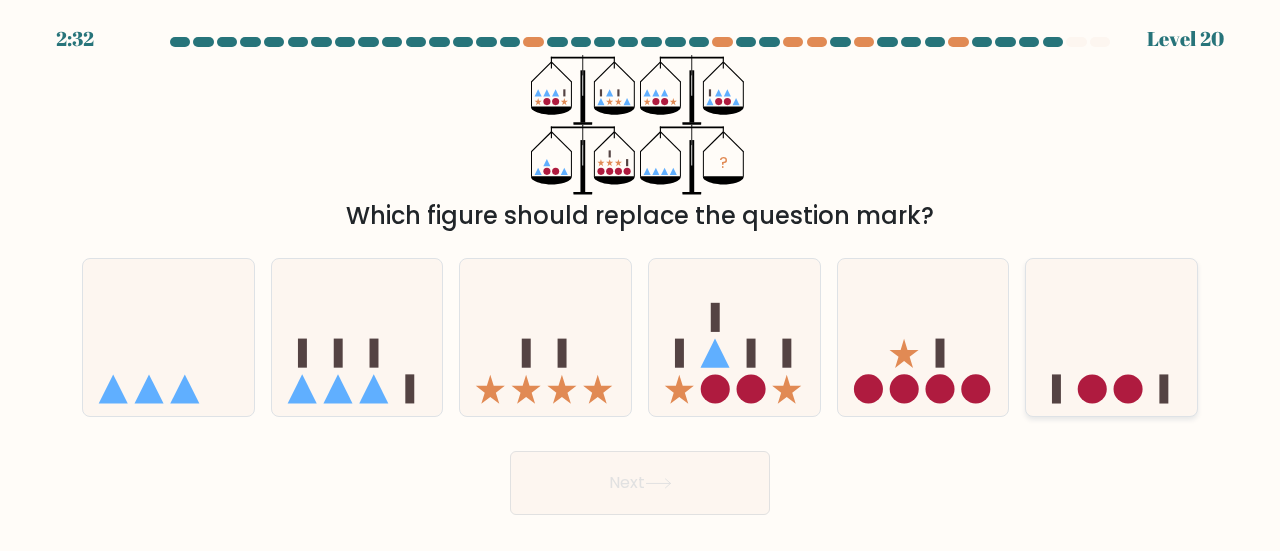 click 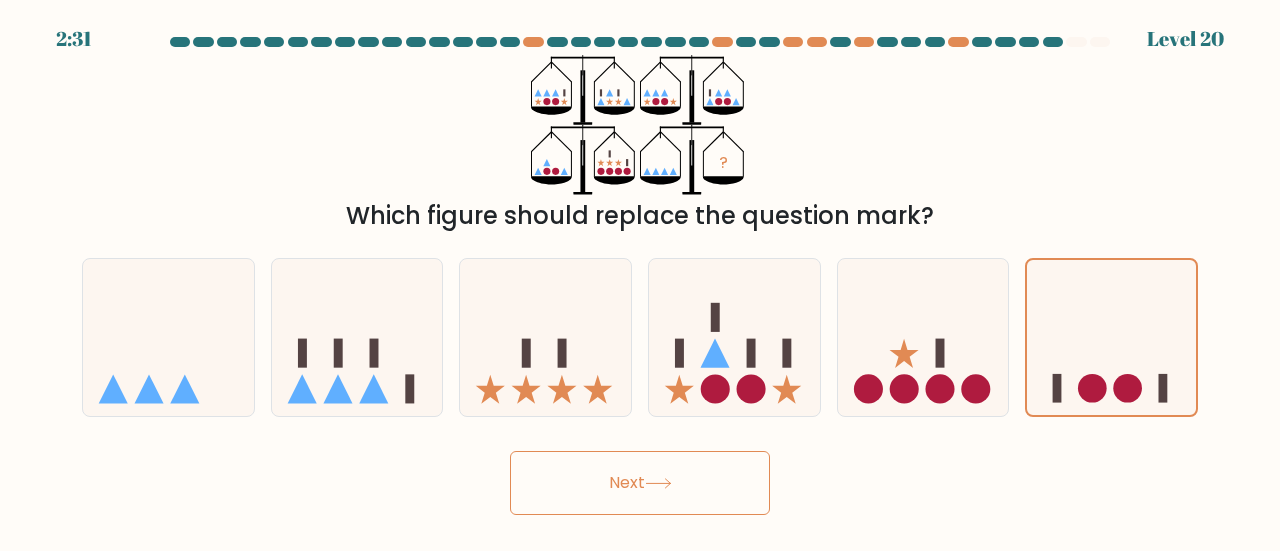 click on "Next" at bounding box center [640, 483] 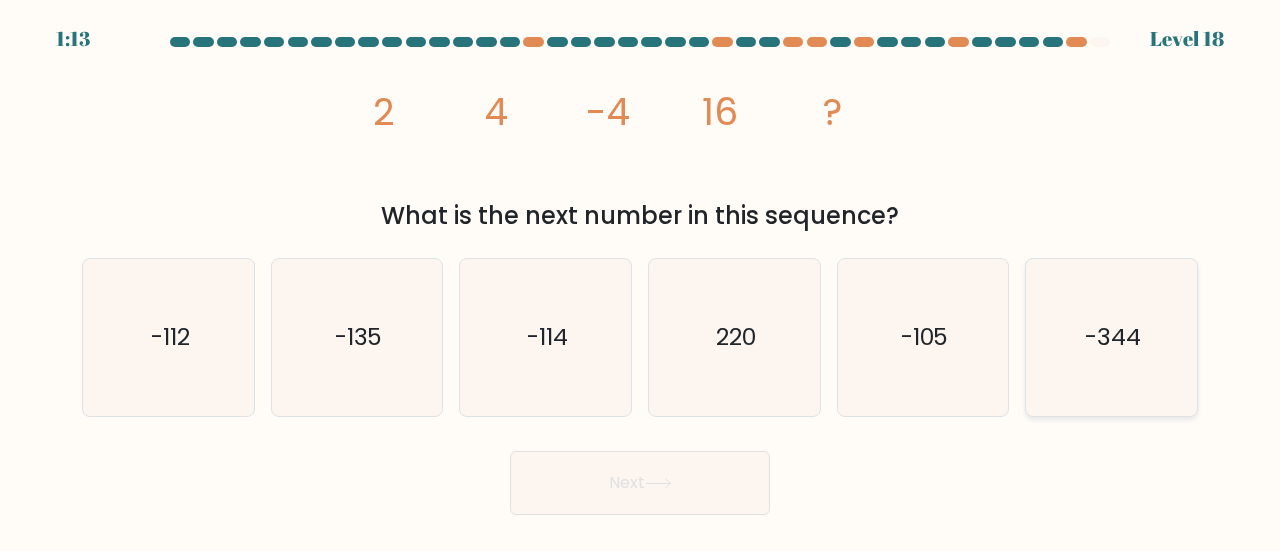 click on "-344" 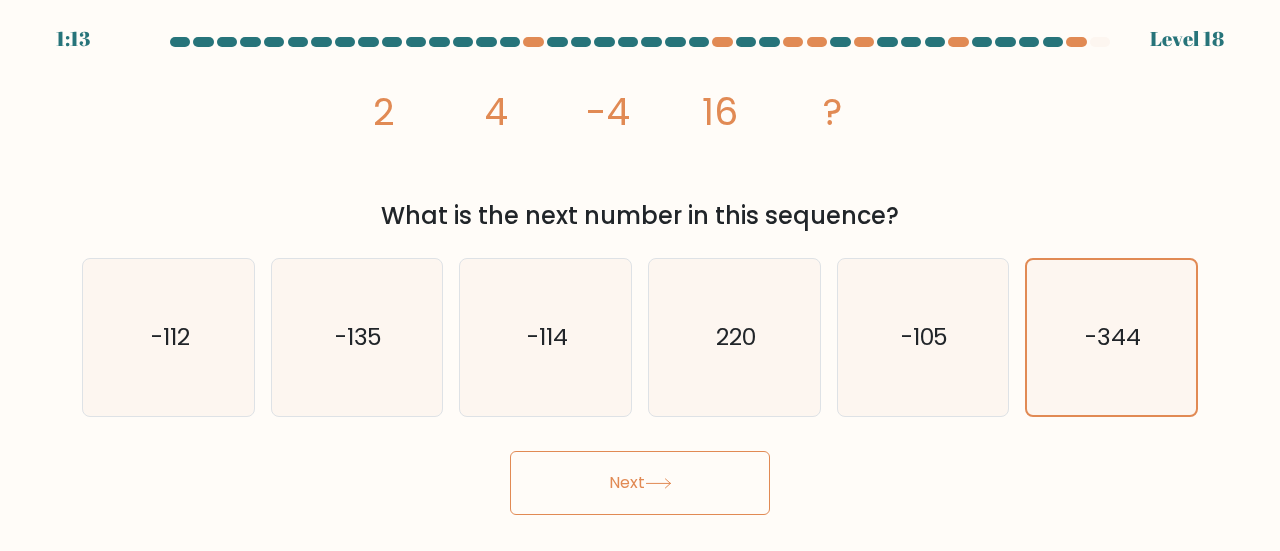 click on "Next" at bounding box center (640, 483) 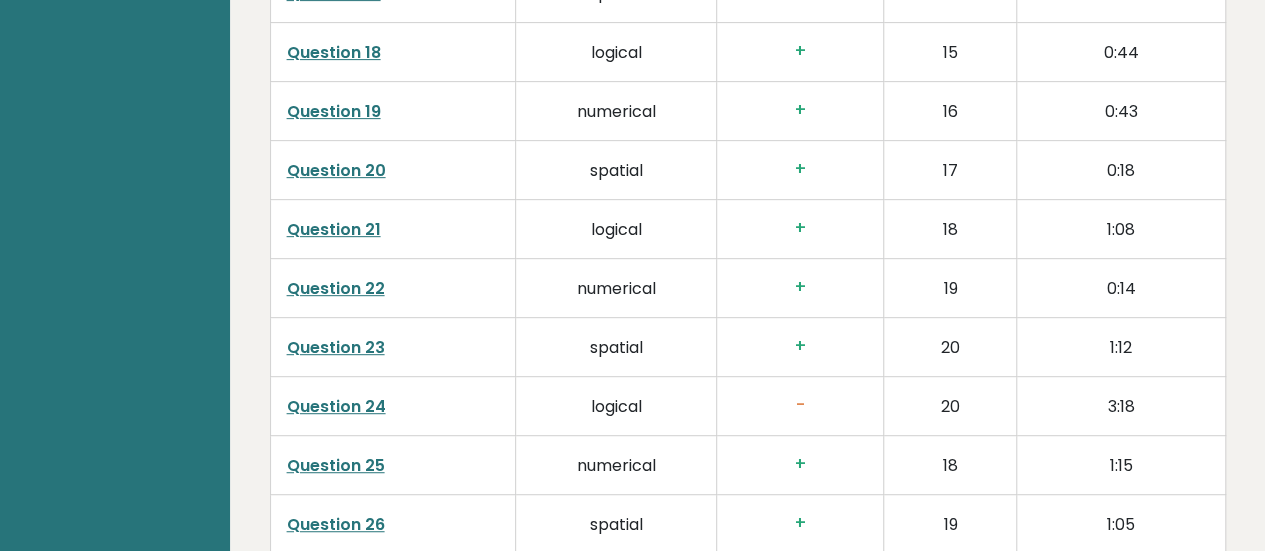 scroll, scrollTop: 4176, scrollLeft: 0, axis: vertical 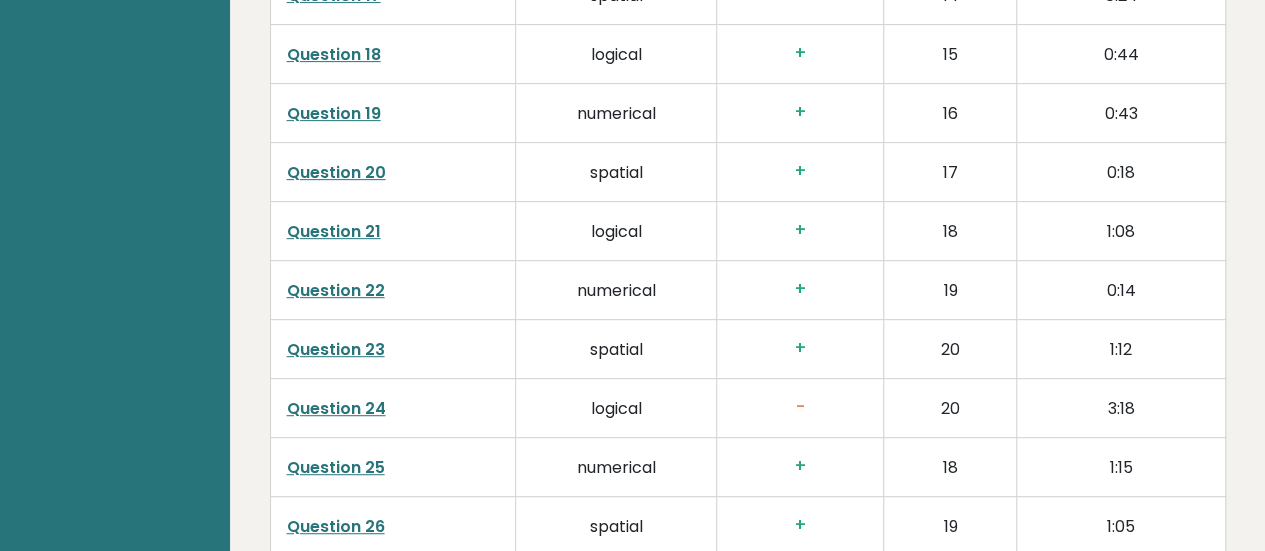 click on "Question
23" at bounding box center [393, 348] 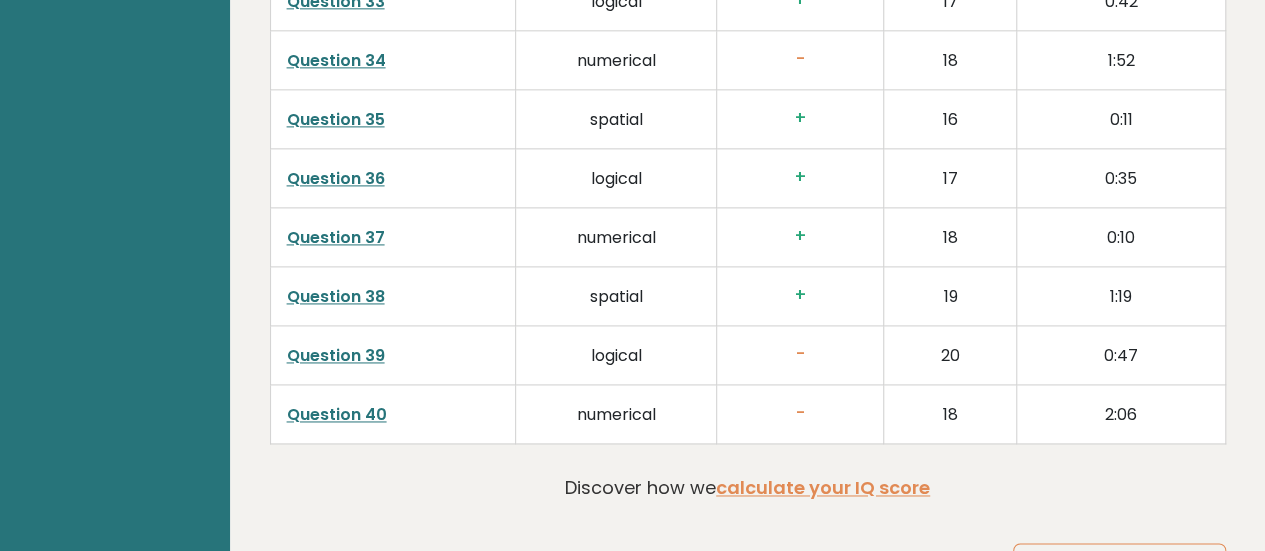 scroll, scrollTop: 5114, scrollLeft: 0, axis: vertical 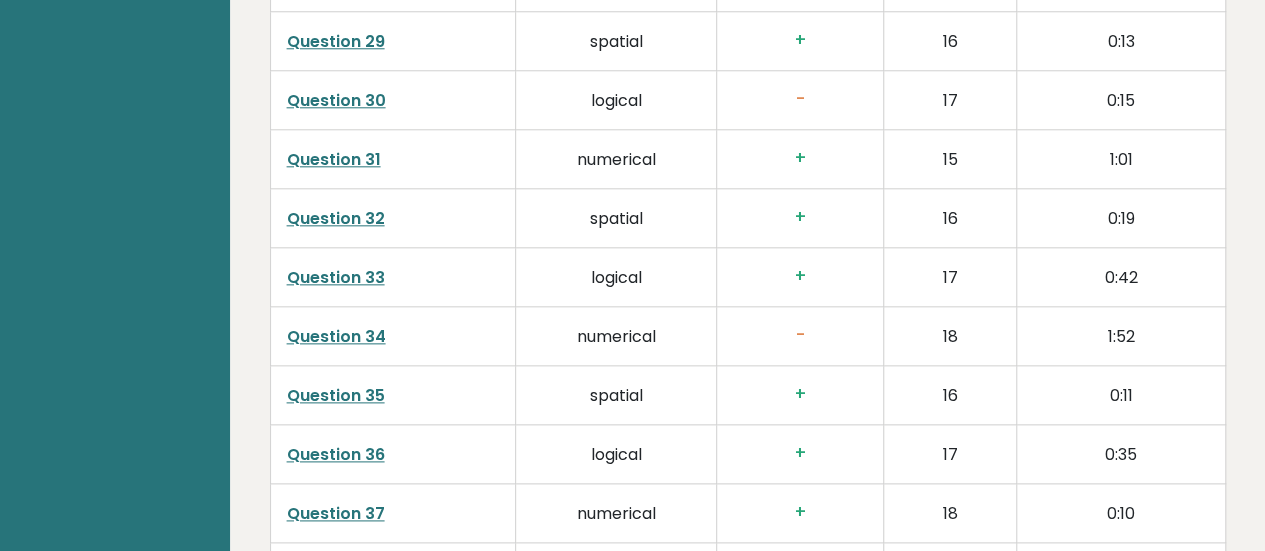 click on "Question
34" at bounding box center [336, 336] 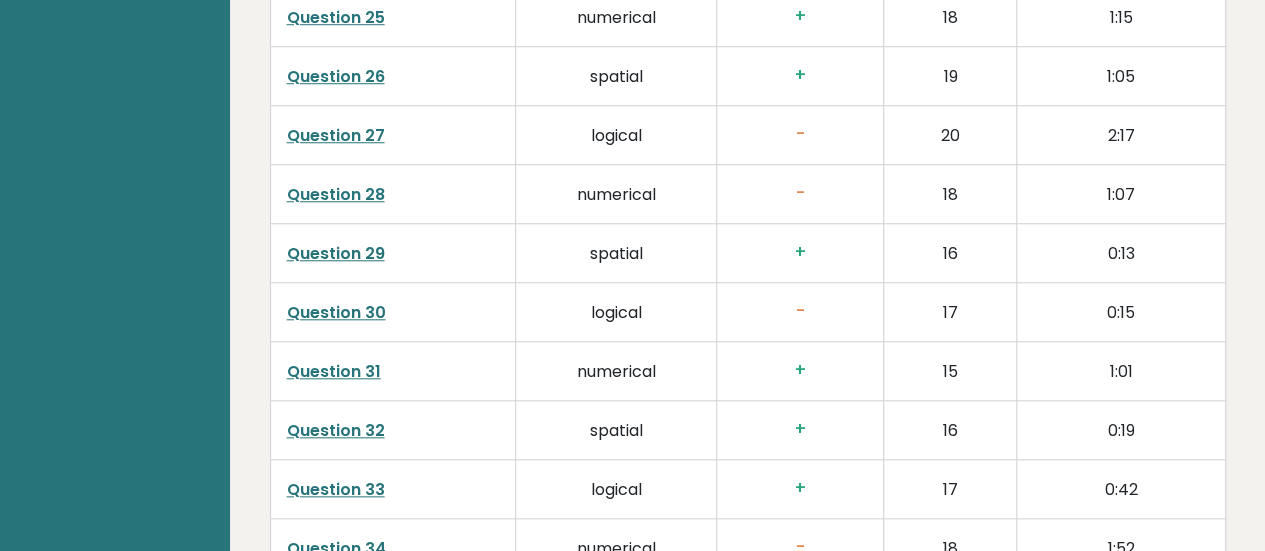 scroll, scrollTop: 4624, scrollLeft: 0, axis: vertical 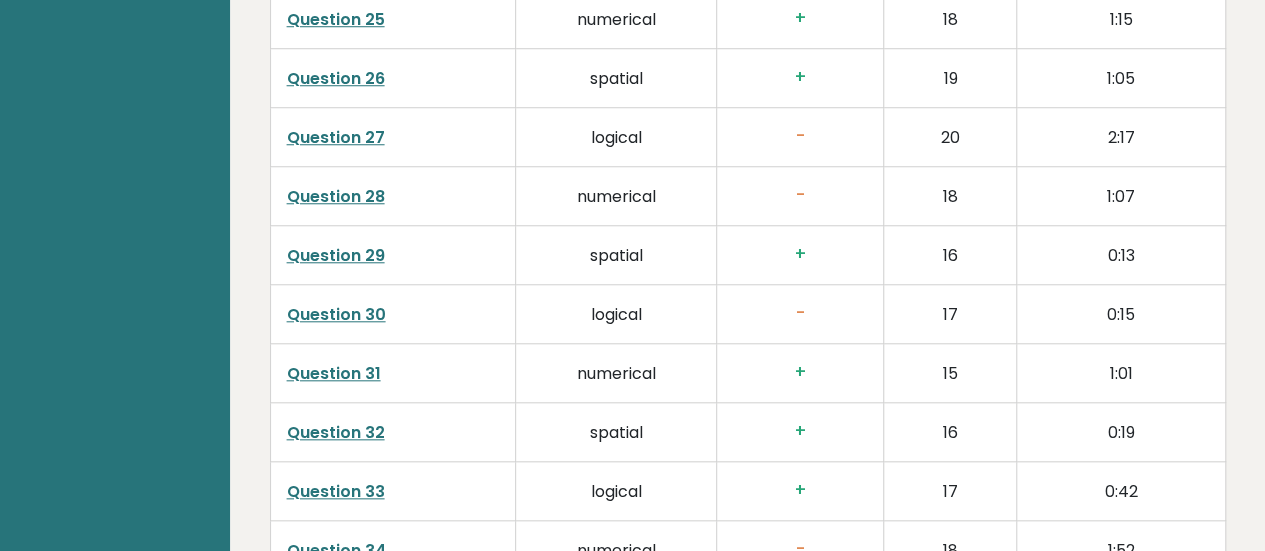 click on "Question
30" at bounding box center [336, 314] 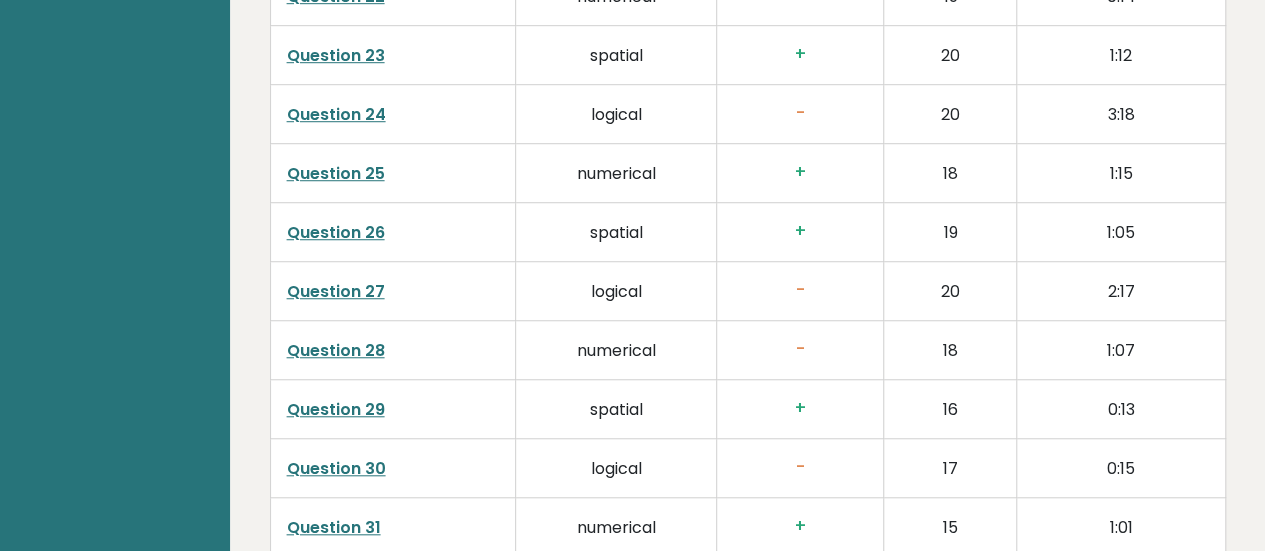 scroll, scrollTop: 4372, scrollLeft: 0, axis: vertical 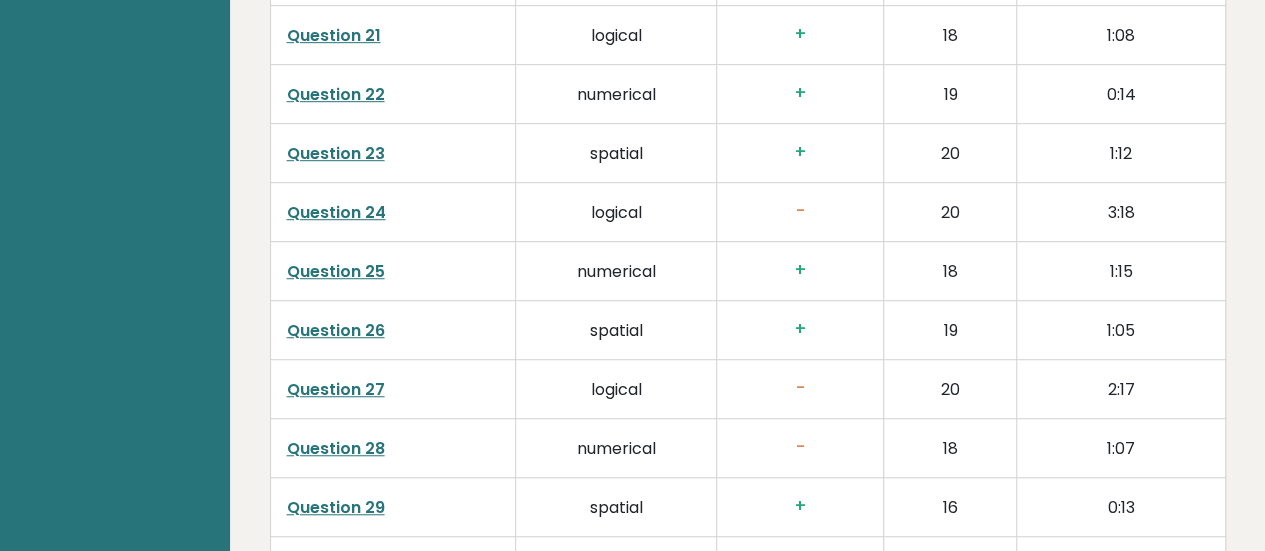 click on "Question
27" at bounding box center (336, 389) 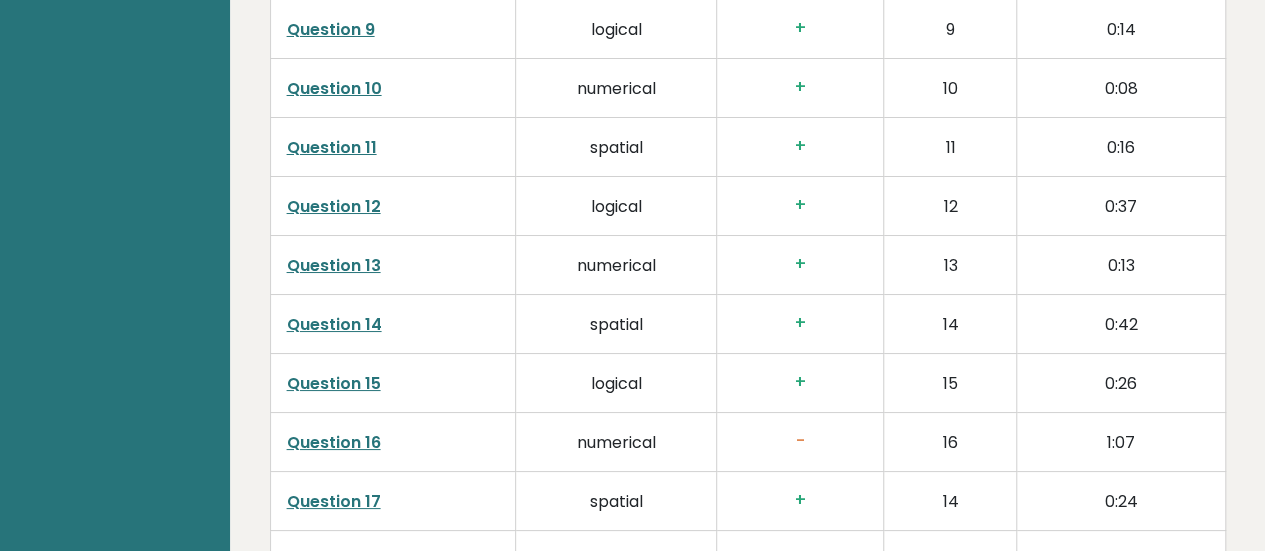 scroll, scrollTop: 3666, scrollLeft: 0, axis: vertical 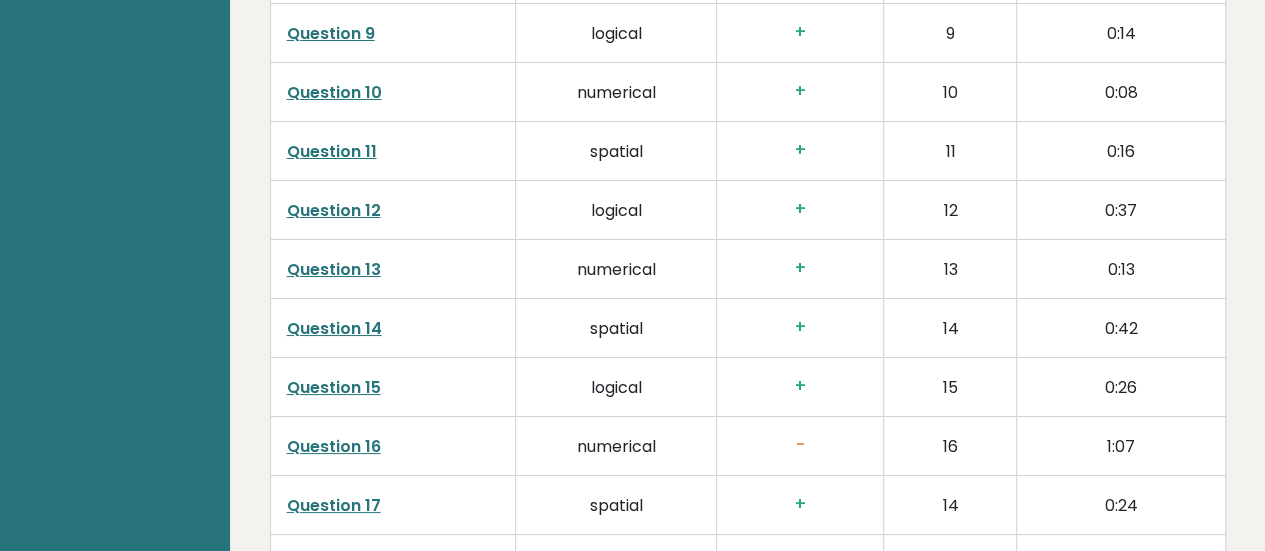 click on "Question
16" at bounding box center (334, 446) 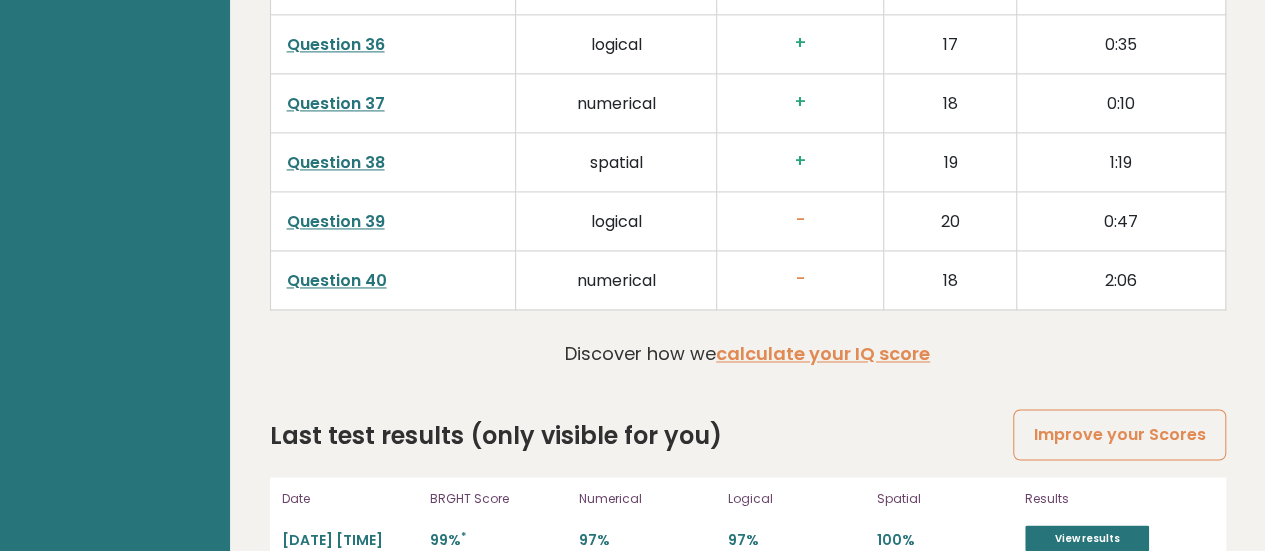 scroll, scrollTop: 5344, scrollLeft: 0, axis: vertical 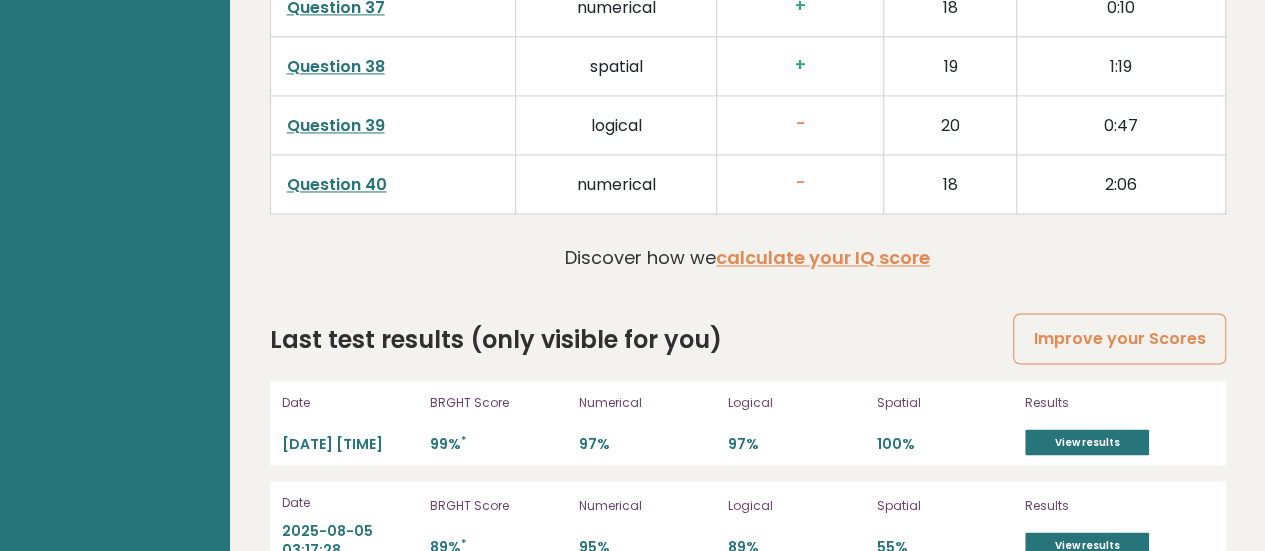 click on "Date
2025-08-05 03:17:28
BRGHT Score
89%
*
Numerical
95%
Logical
89%
Spatial
55%
Results
View results" at bounding box center [748, 526] 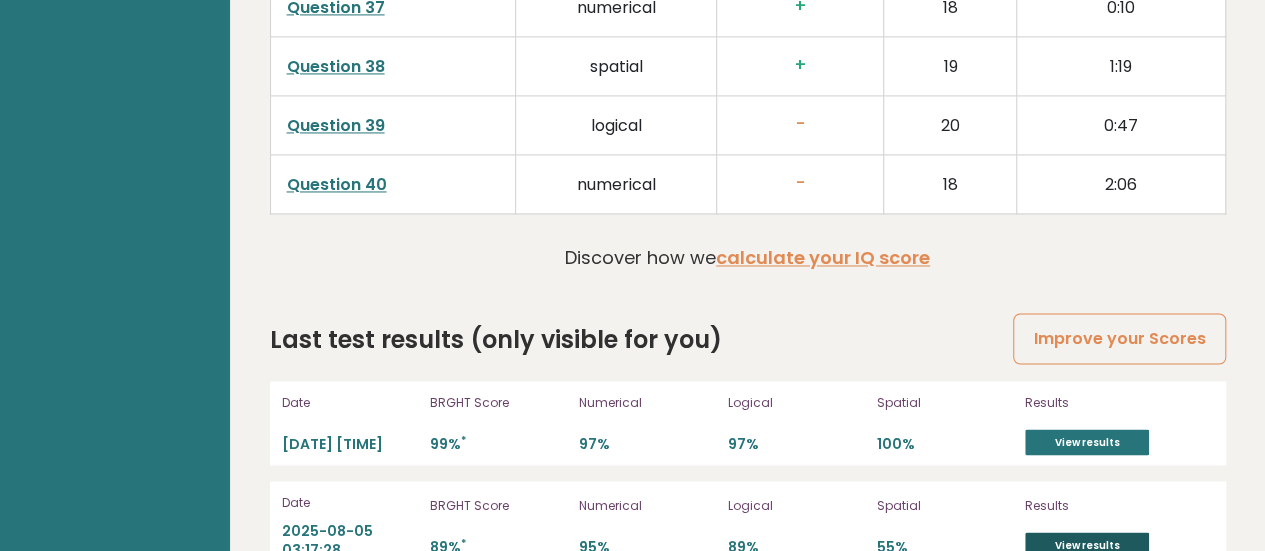 click on "View results" at bounding box center [1087, 545] 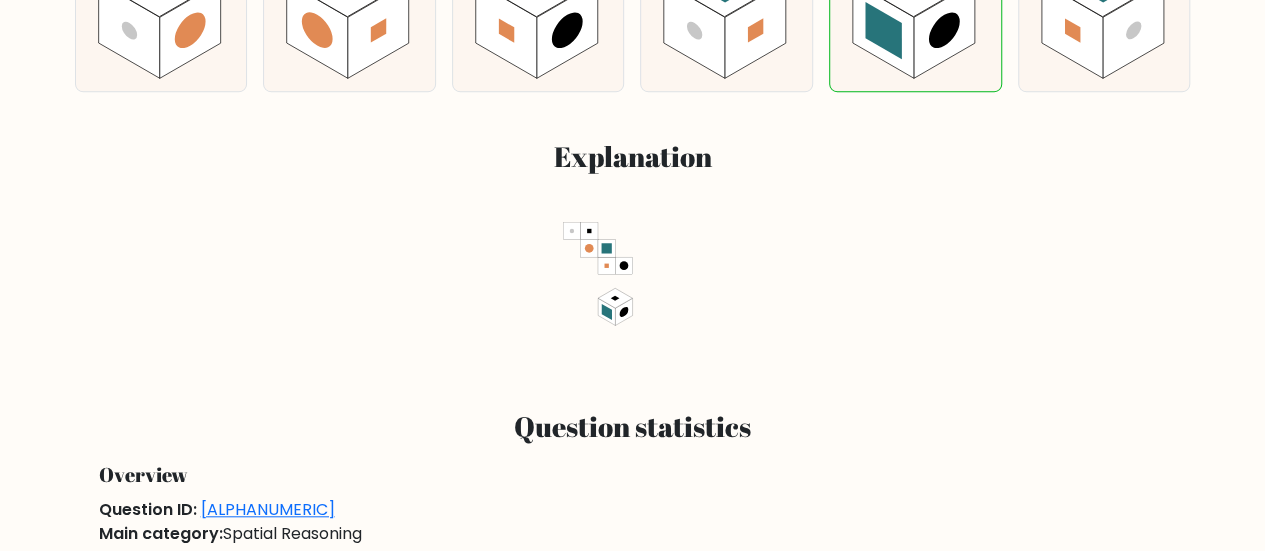 scroll, scrollTop: 0, scrollLeft: 0, axis: both 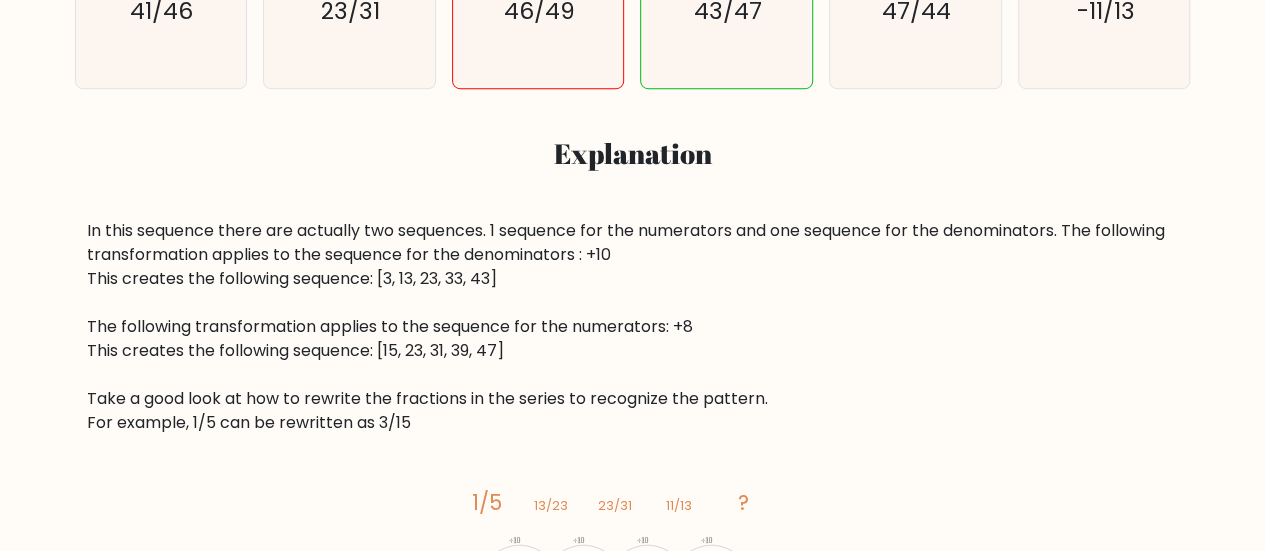 click on "In this sequence there are actually two sequences. 1 sequence for the numerators and one sequence for the denominators. The following transformation applies to the sequence for the denominators : +10   This creates the following sequence: [3, 13, 23, 33, 43]  The following transformation applies to the sequence for the numerators: +8   This creates the following sequence: [15, 23, 31, 39, 47]  Take a good look at how to rewrite the fractions in the series to recognize the pattern.  For example, 1/5 can be rewritten as 3/15" at bounding box center (633, 327) 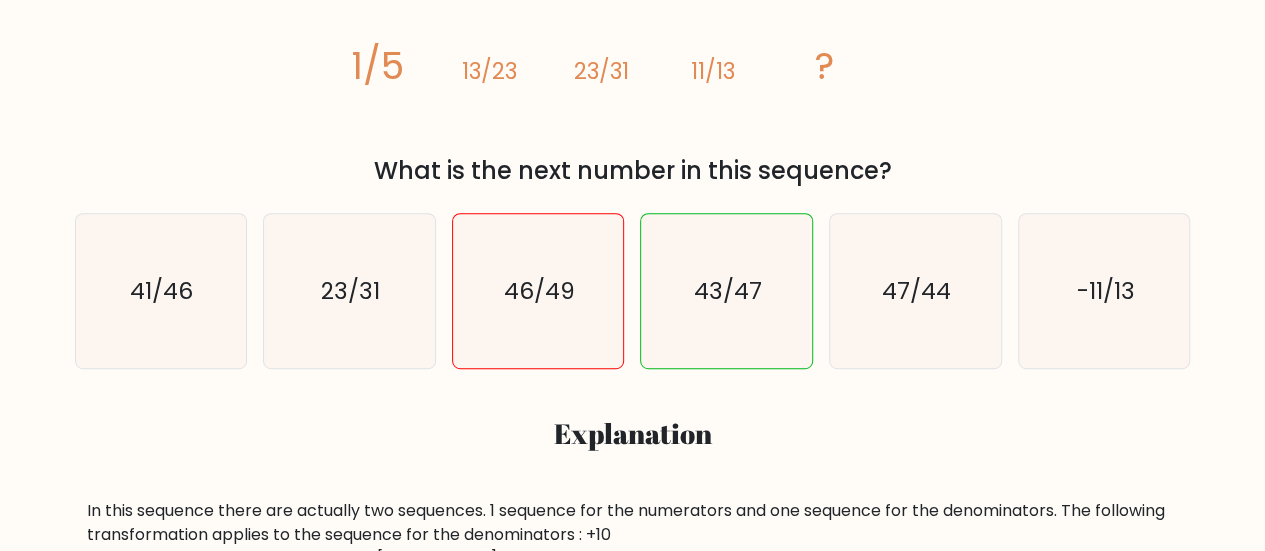 scroll, scrollTop: 369, scrollLeft: 0, axis: vertical 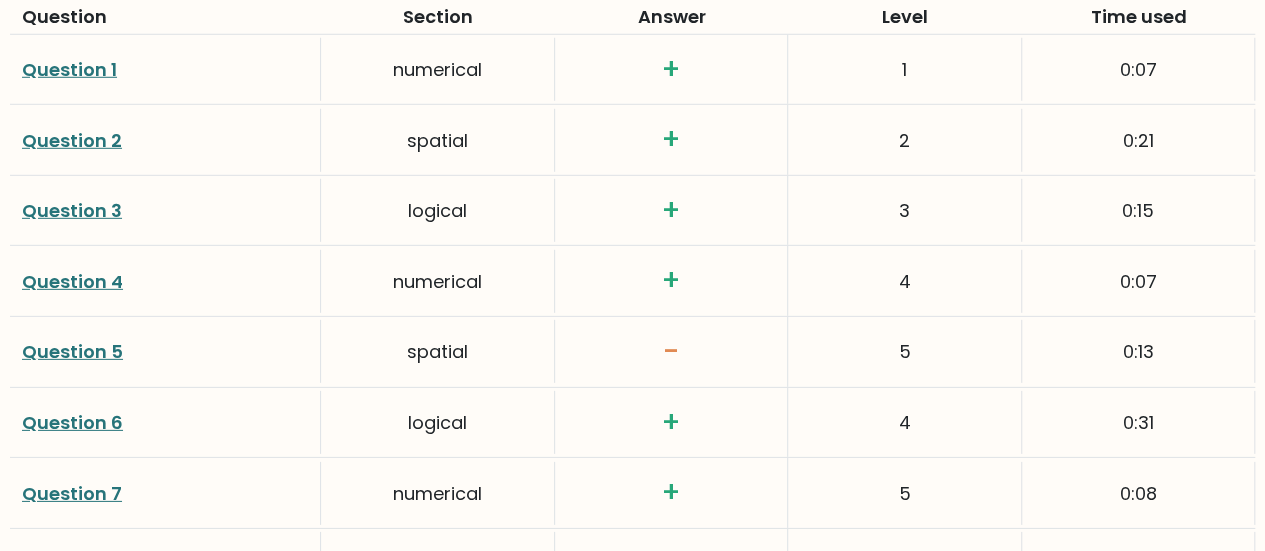 click on "Question 5" at bounding box center (72, 351) 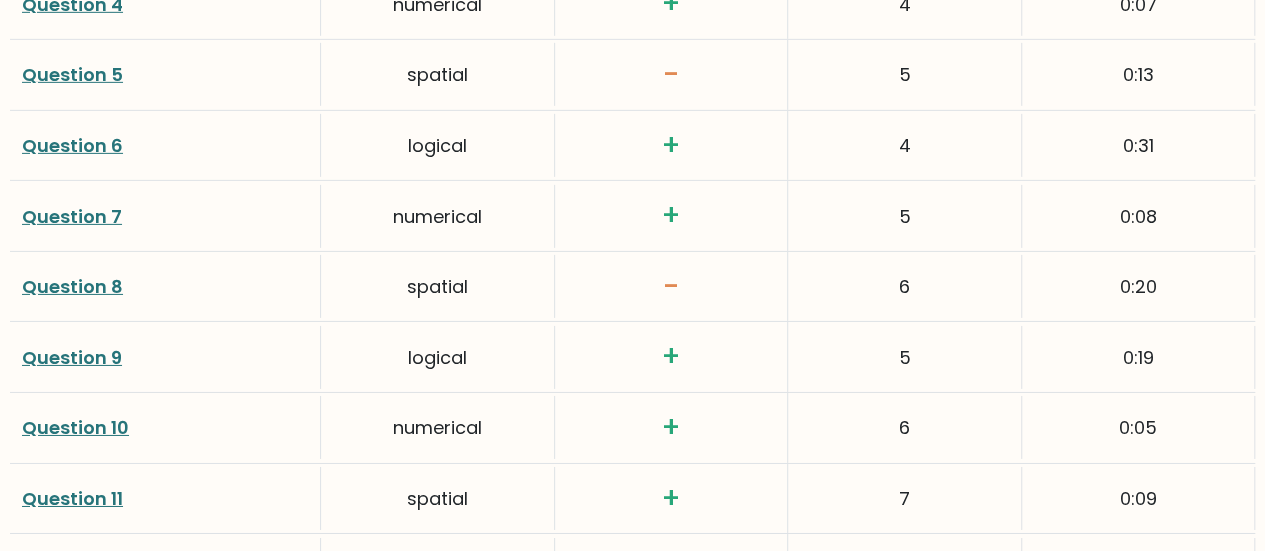 scroll, scrollTop: 3142, scrollLeft: 0, axis: vertical 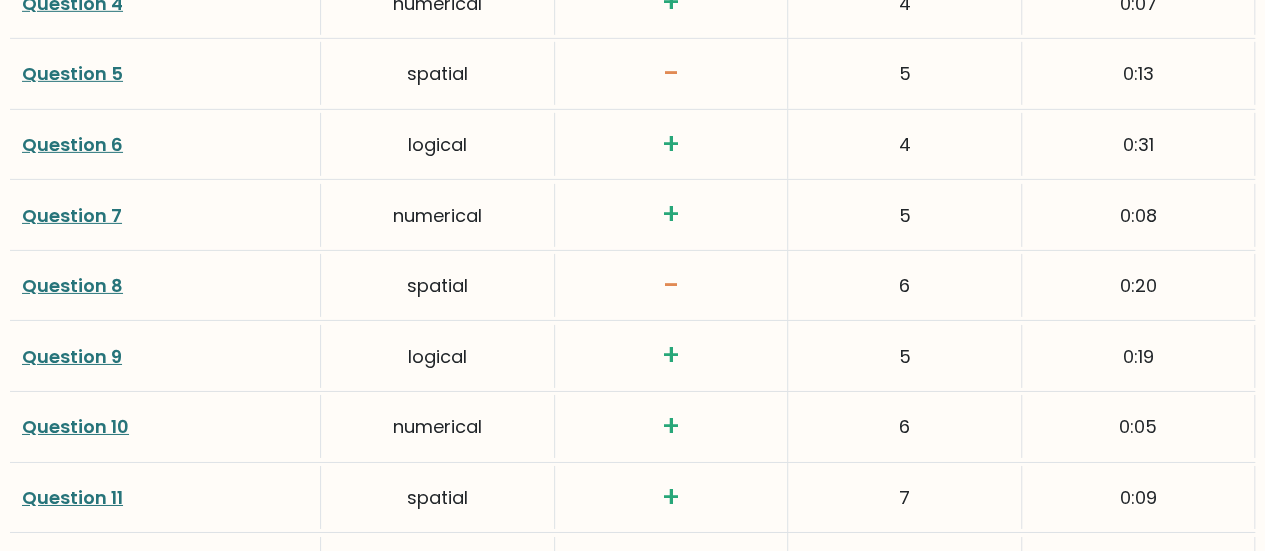 click on "Question 8" at bounding box center [165, 285] 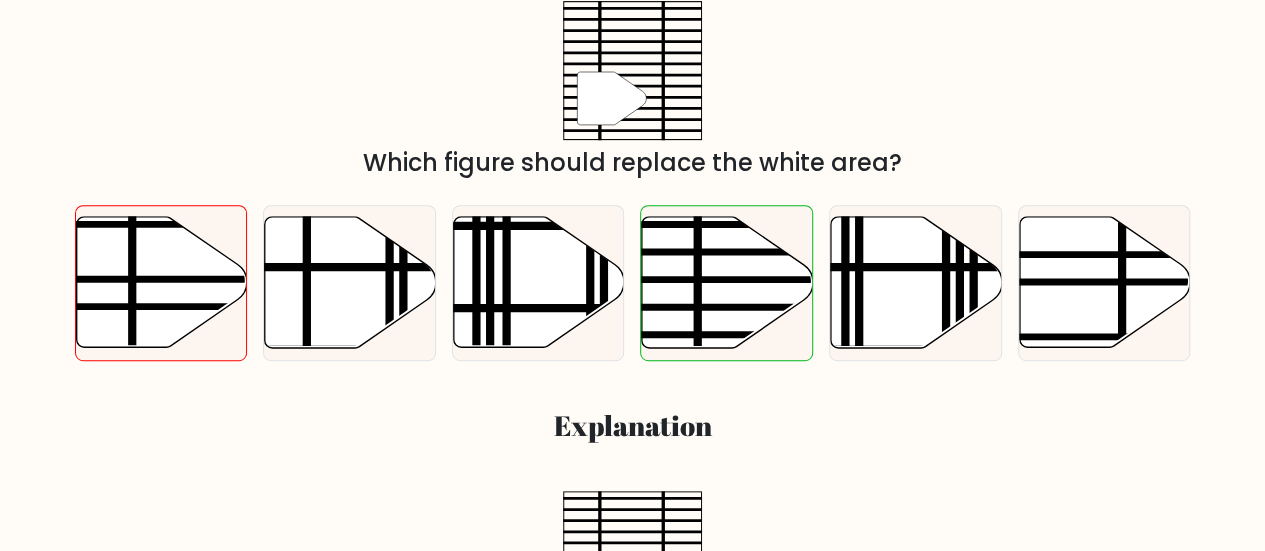 scroll, scrollTop: 0, scrollLeft: 0, axis: both 